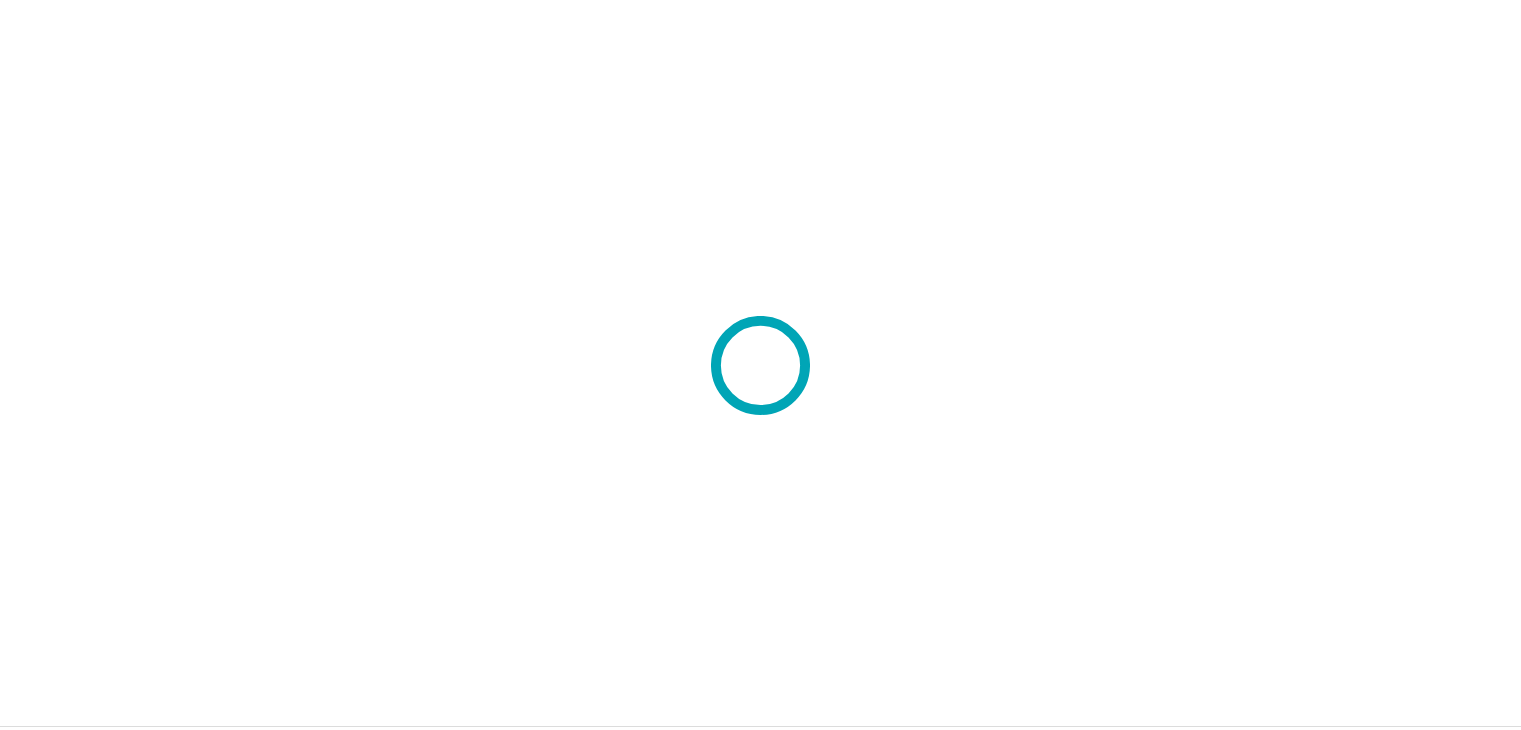 scroll, scrollTop: 0, scrollLeft: 0, axis: both 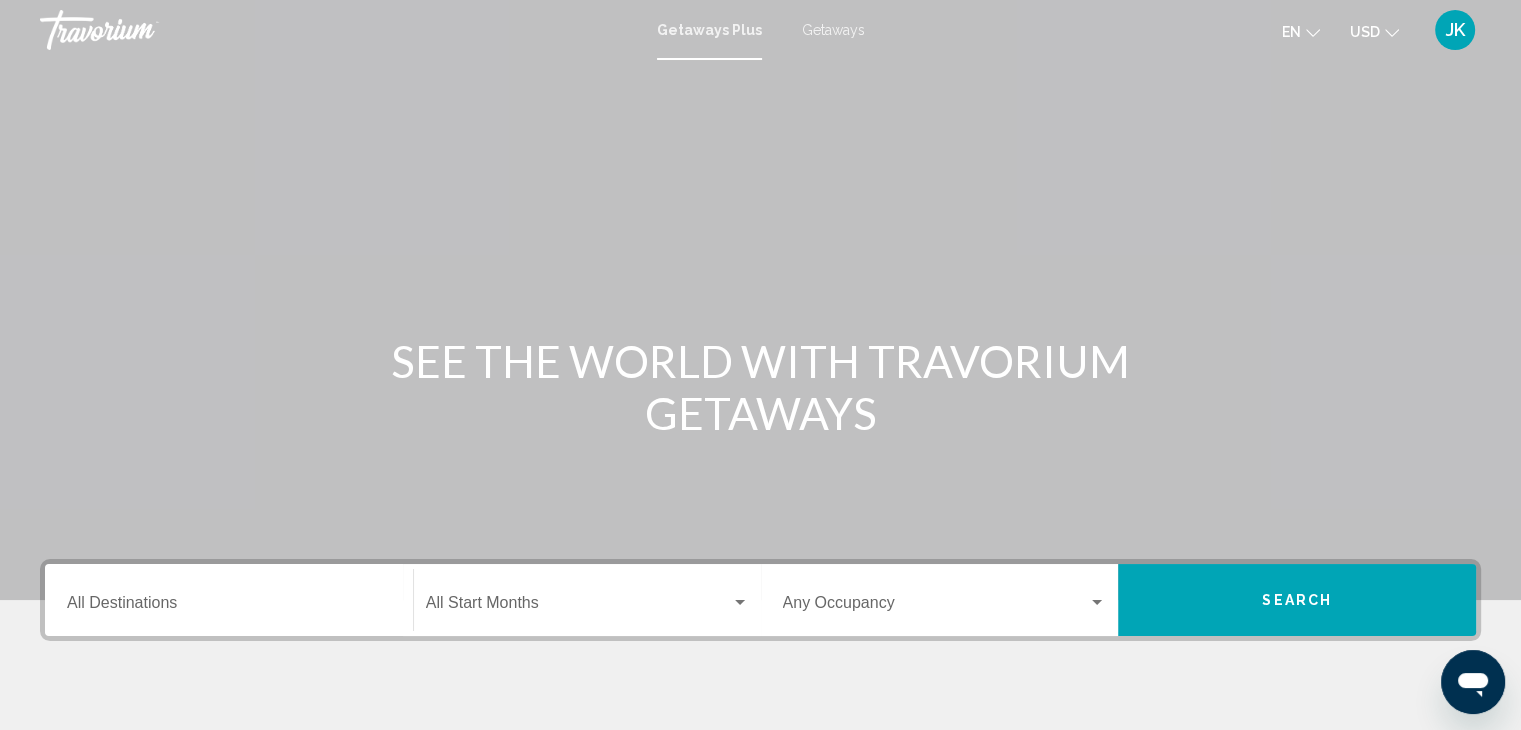 click on "Getaways" at bounding box center [833, 30] 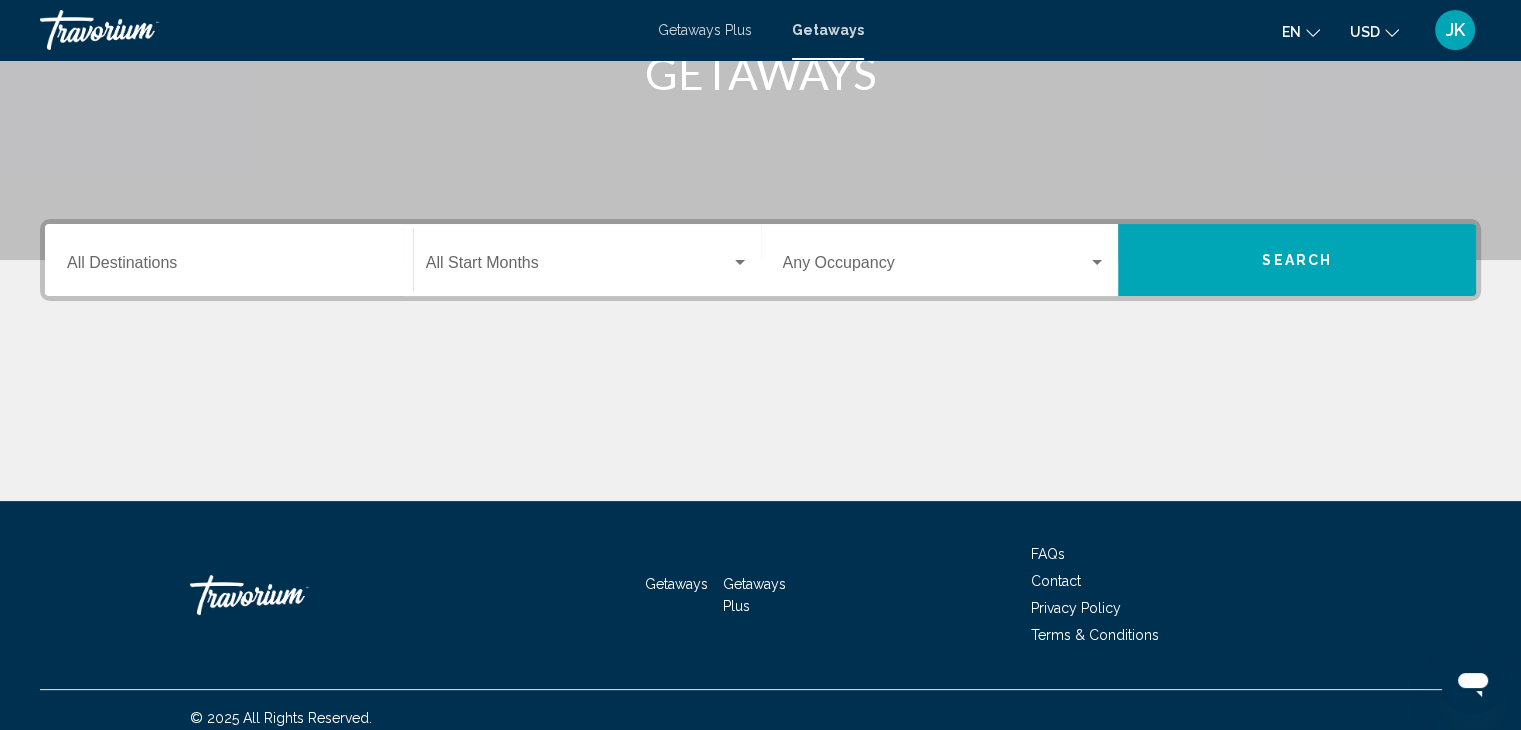 scroll, scrollTop: 356, scrollLeft: 0, axis: vertical 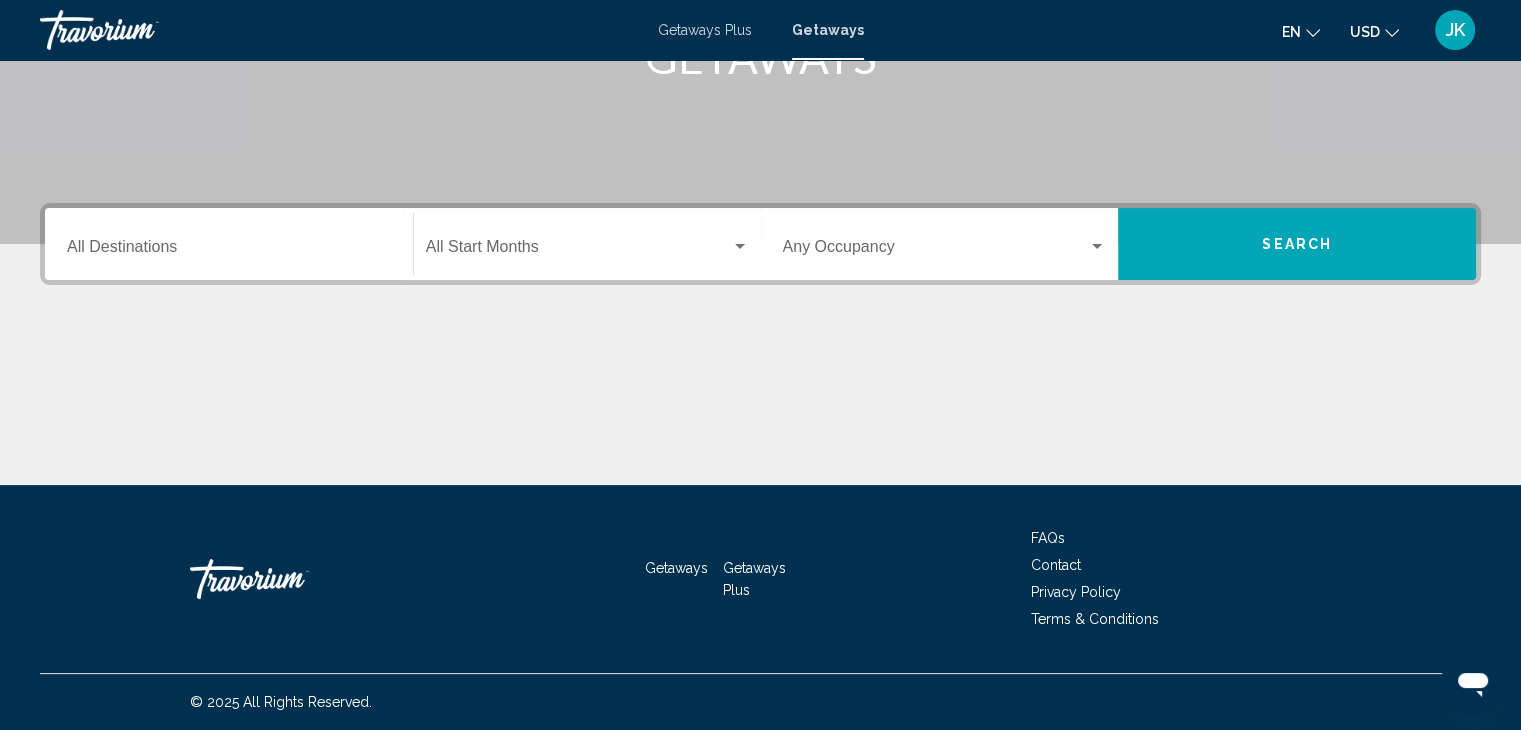 click on "Destination All Destinations" at bounding box center (229, 251) 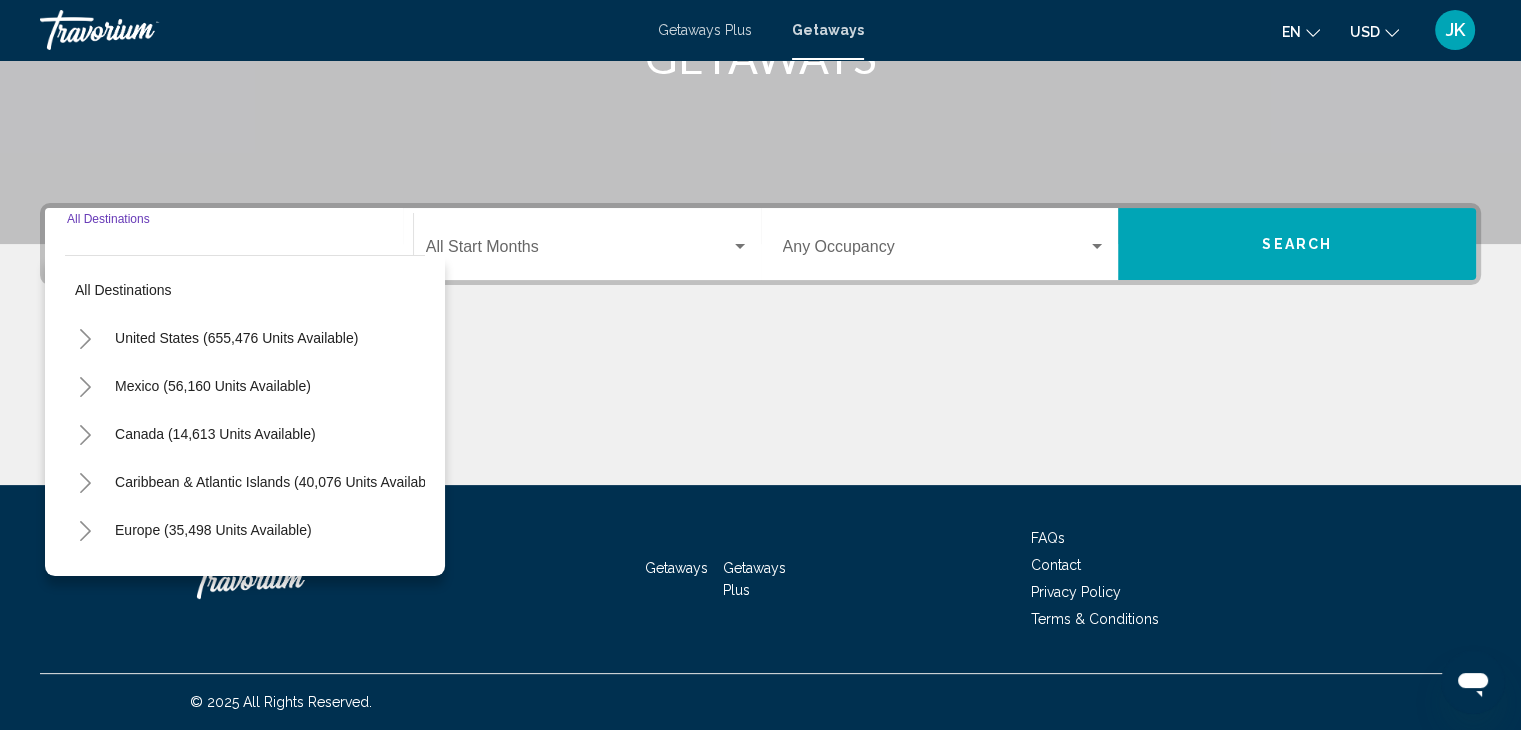 click 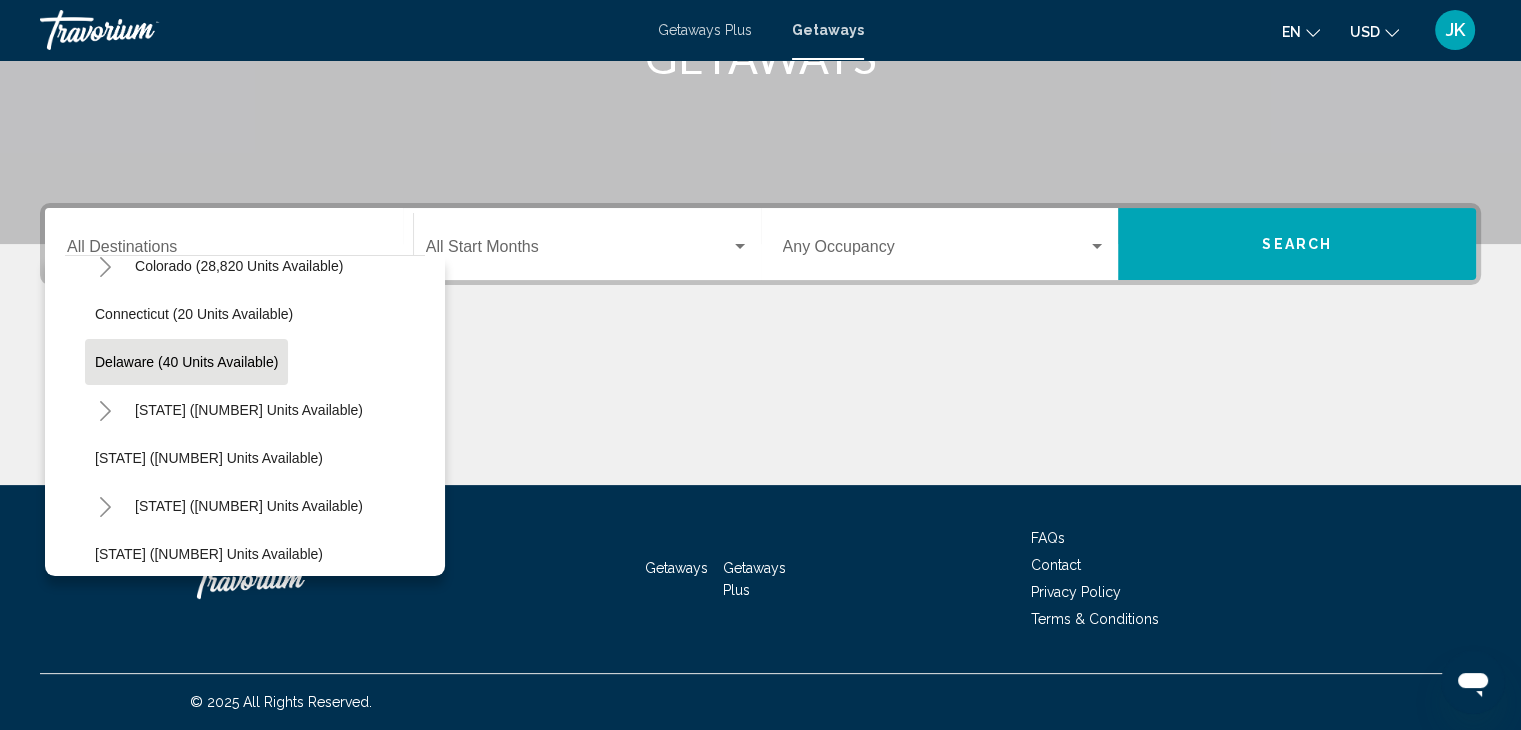 scroll, scrollTop: 300, scrollLeft: 0, axis: vertical 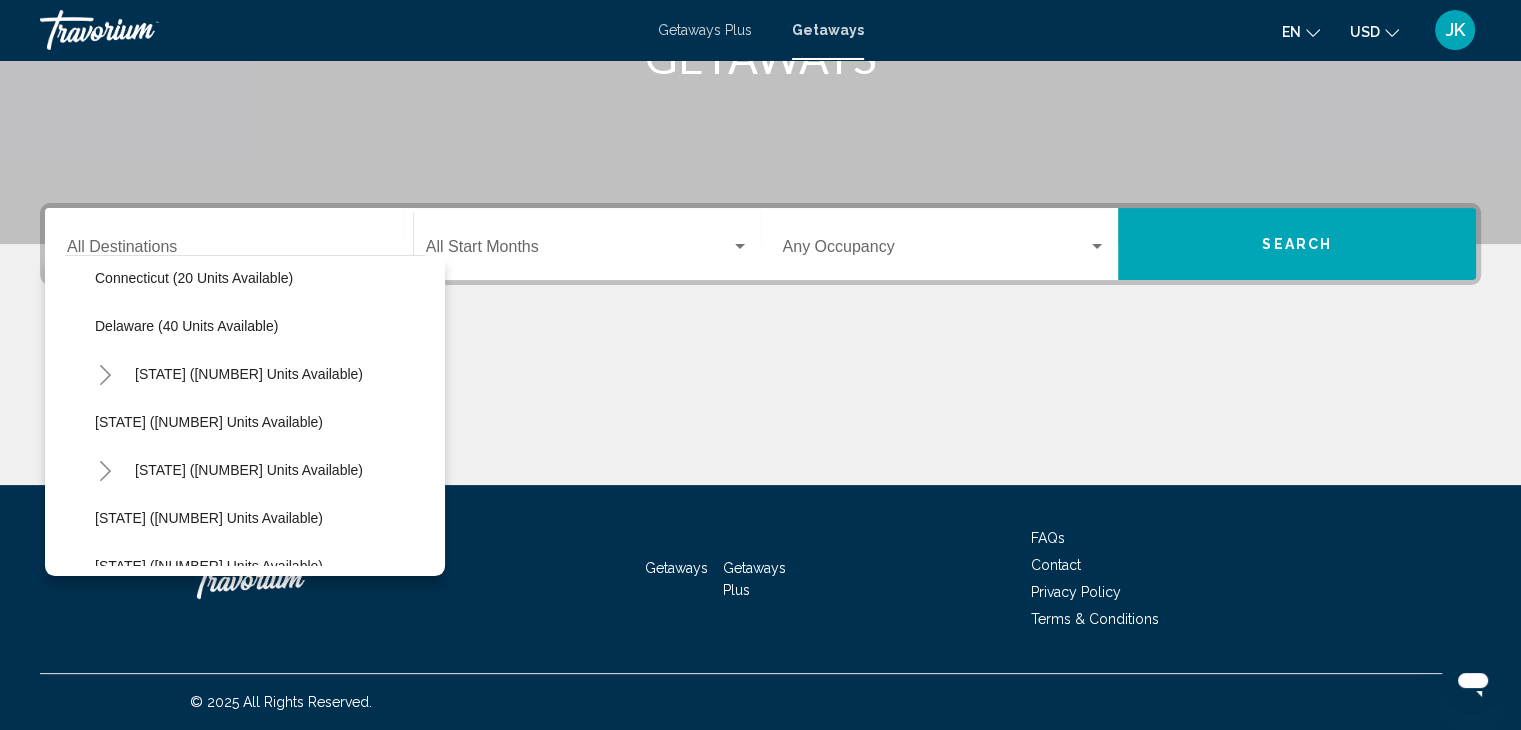 click 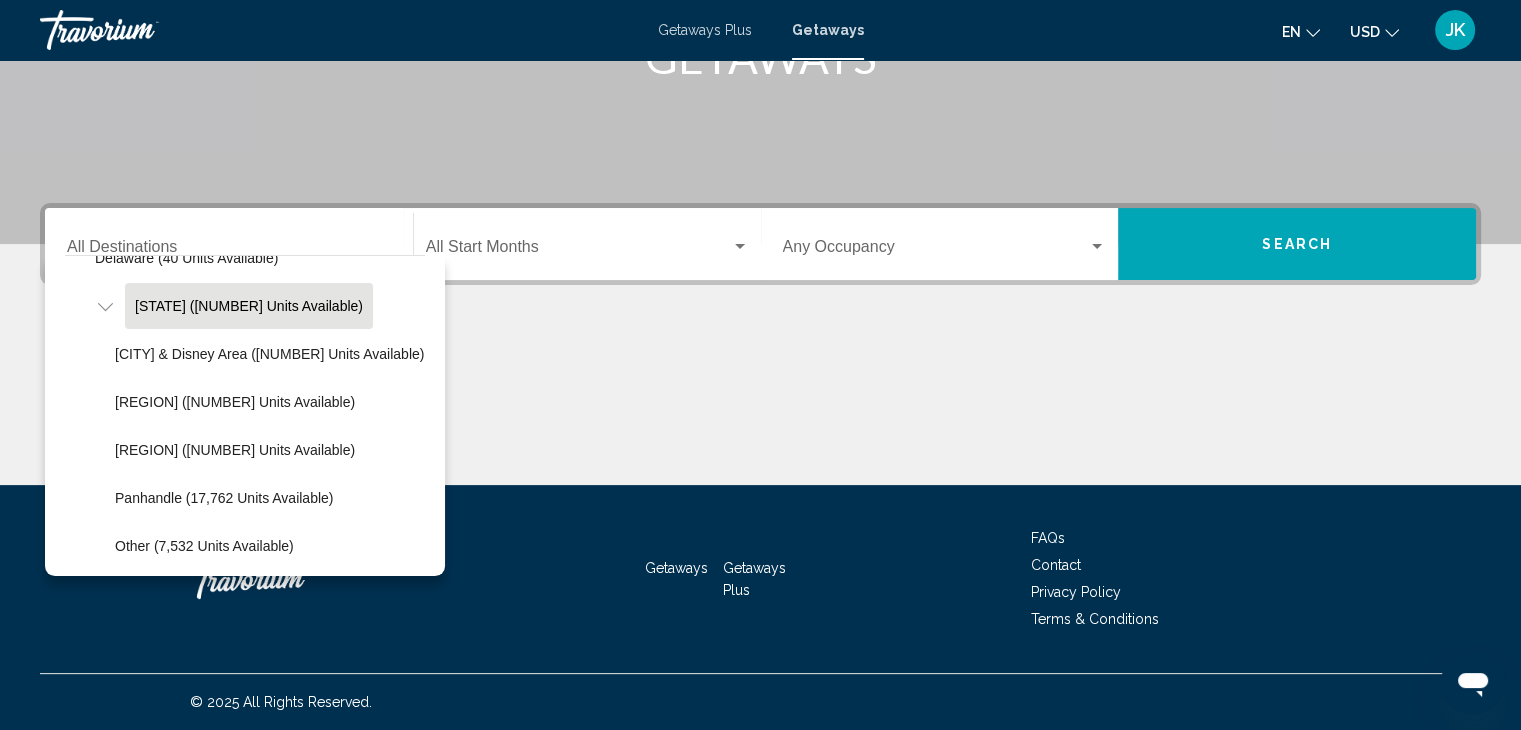 scroll, scrollTop: 400, scrollLeft: 0, axis: vertical 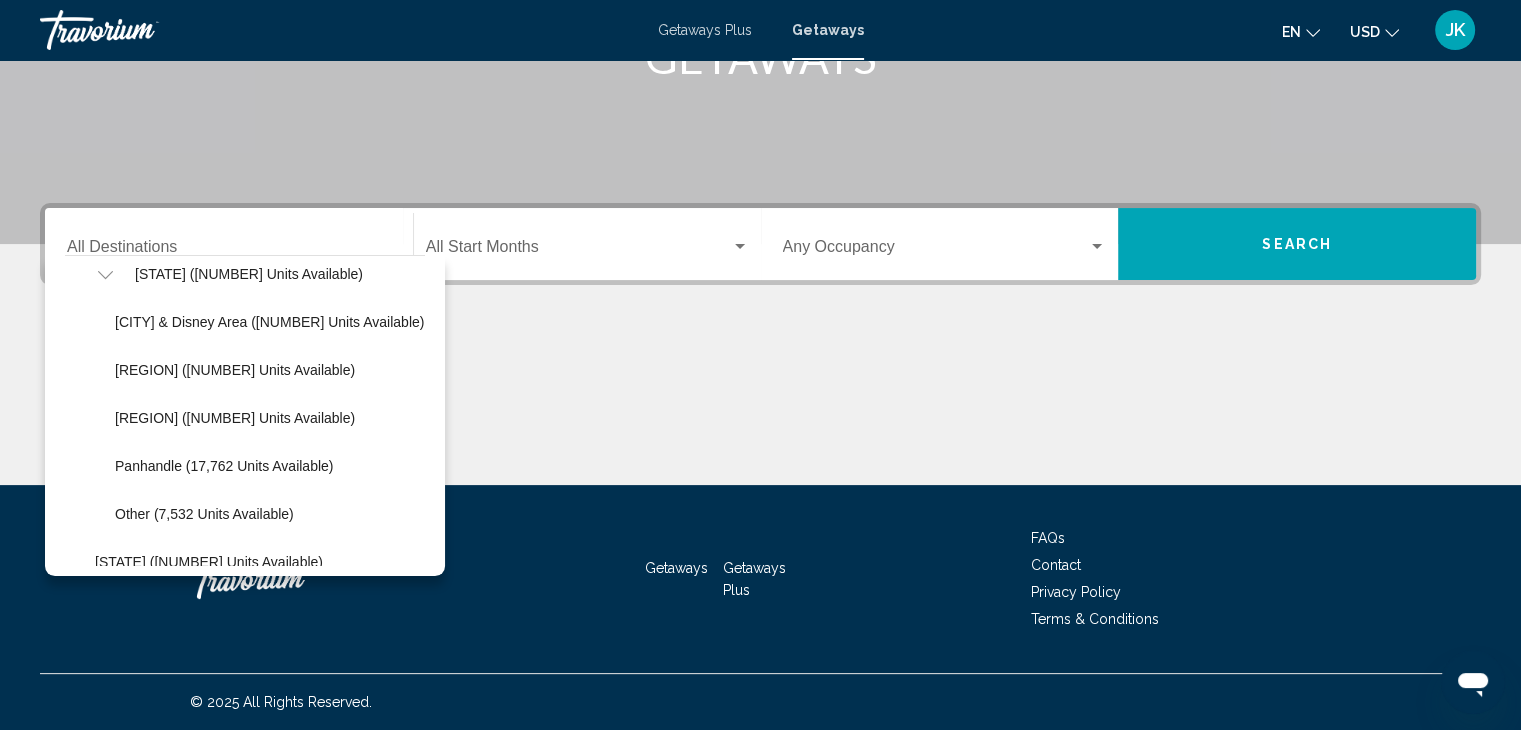 click on "[CITY] & Disney Area ([NUMBER] units available)" 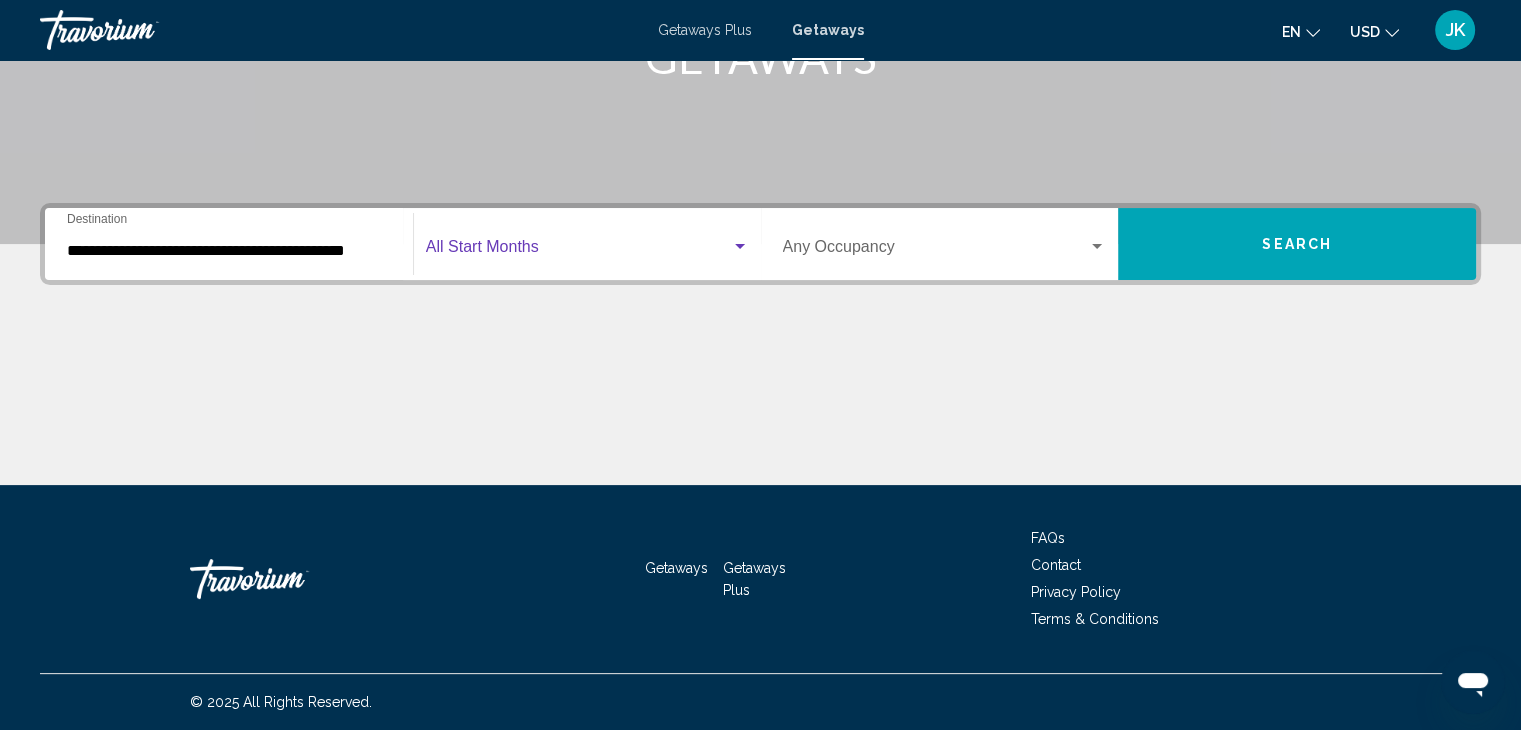 click at bounding box center (578, 251) 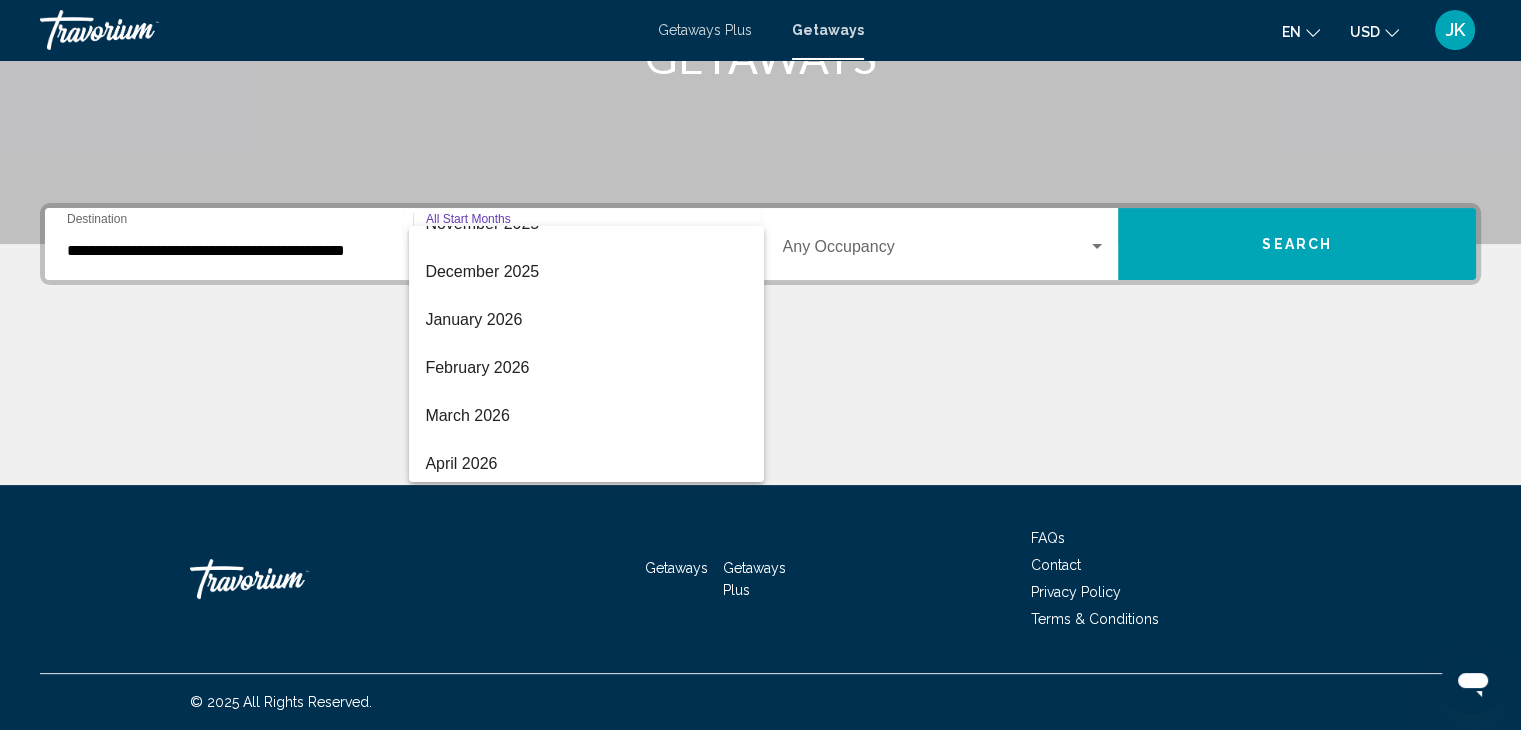 scroll, scrollTop: 200, scrollLeft: 0, axis: vertical 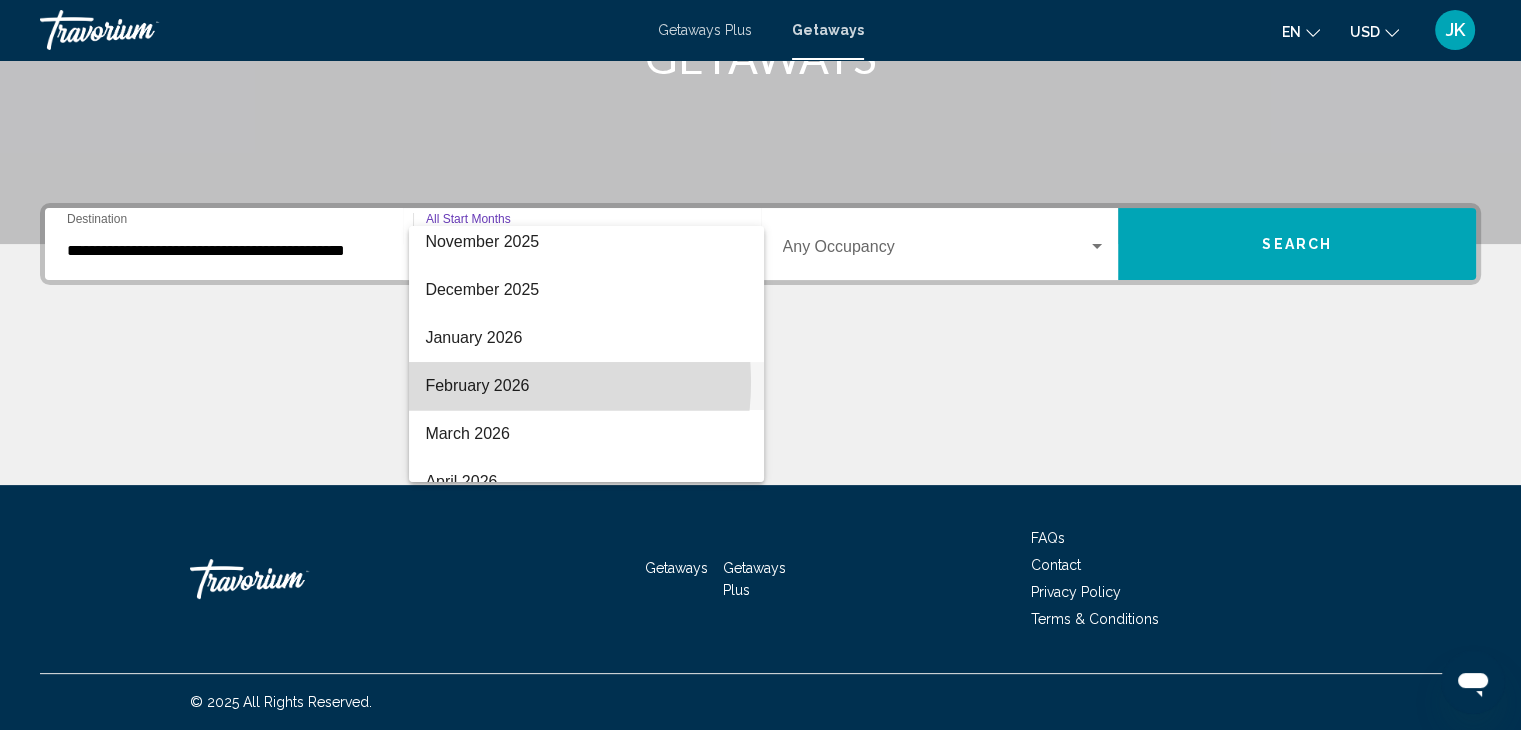 click on "February 2026" at bounding box center (586, 386) 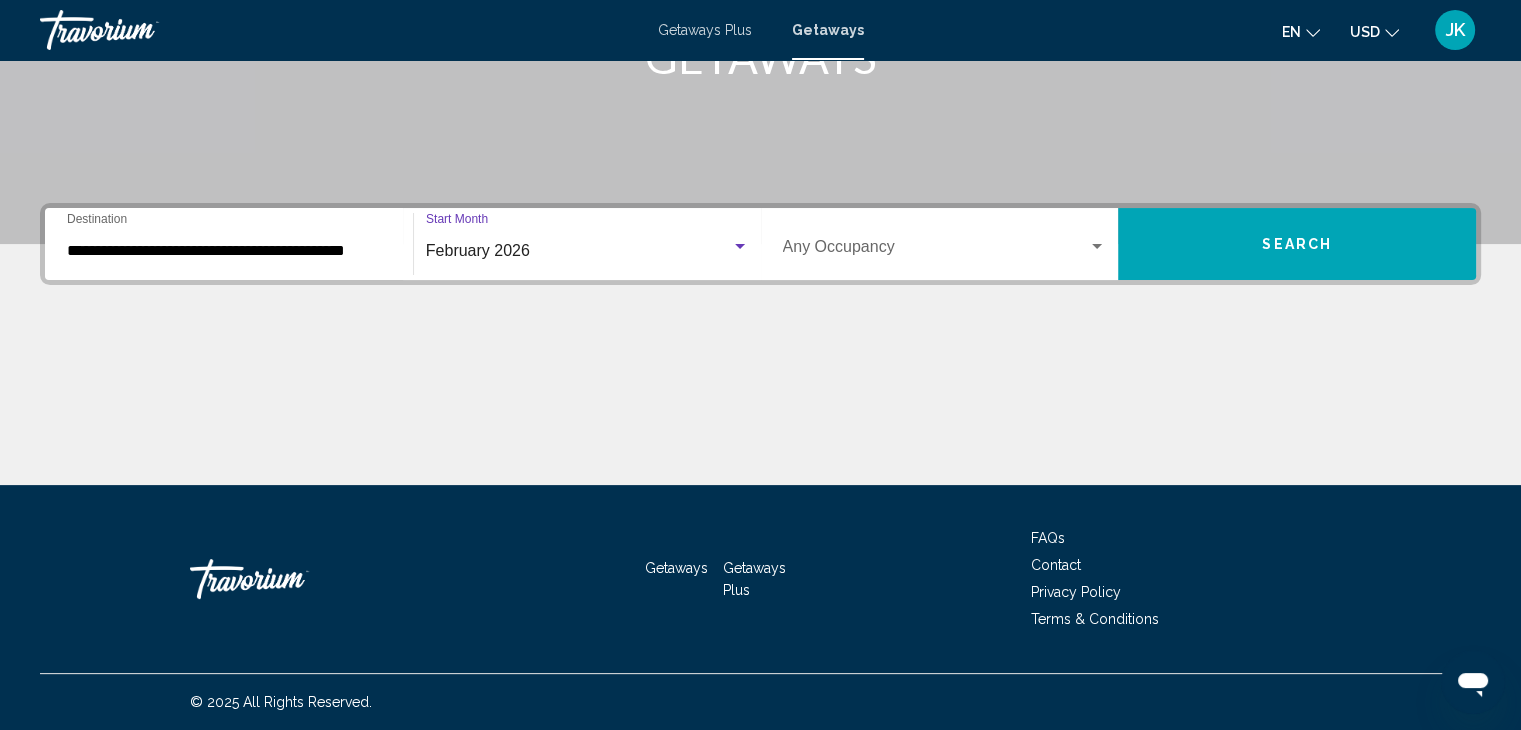 click at bounding box center [936, 251] 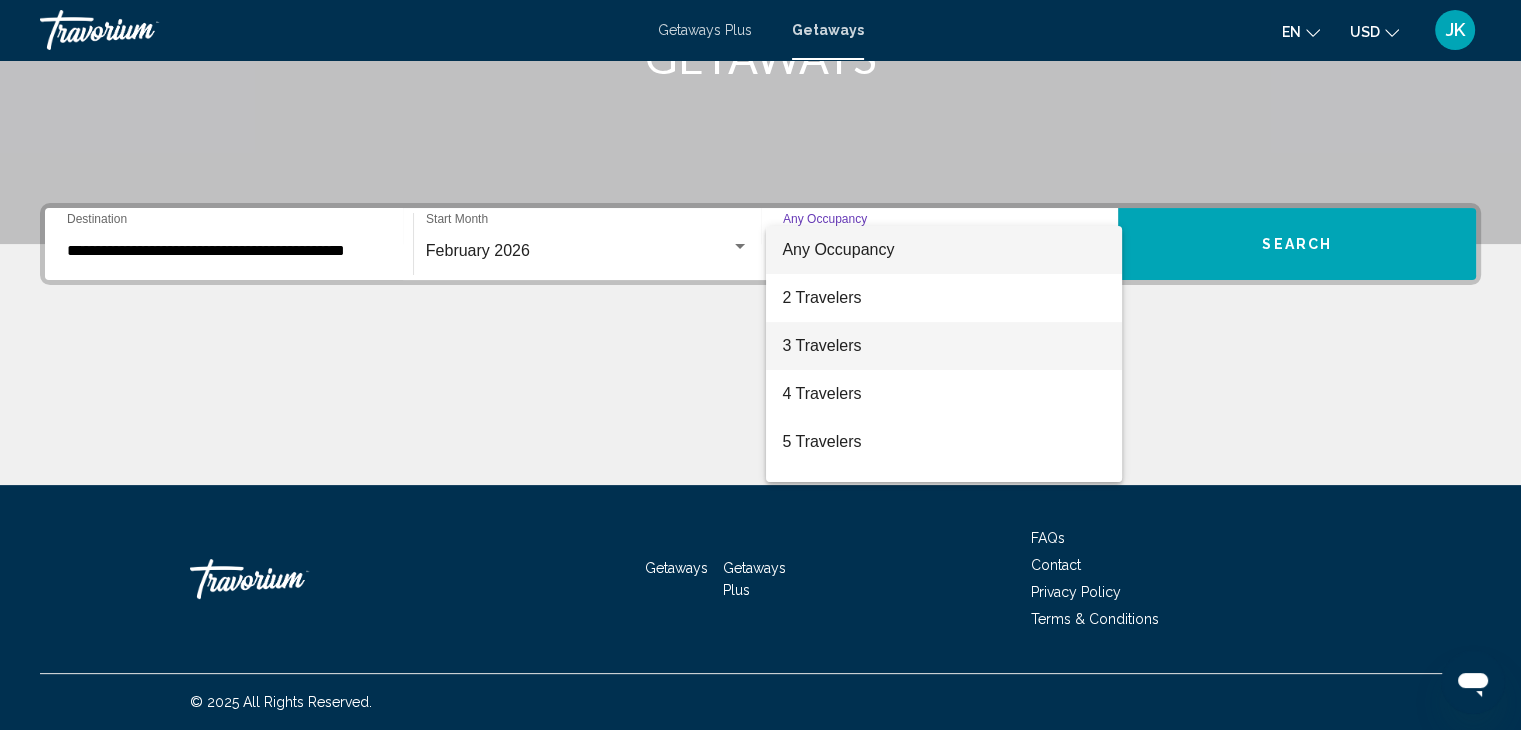 click on "3 Travelers" at bounding box center (944, 346) 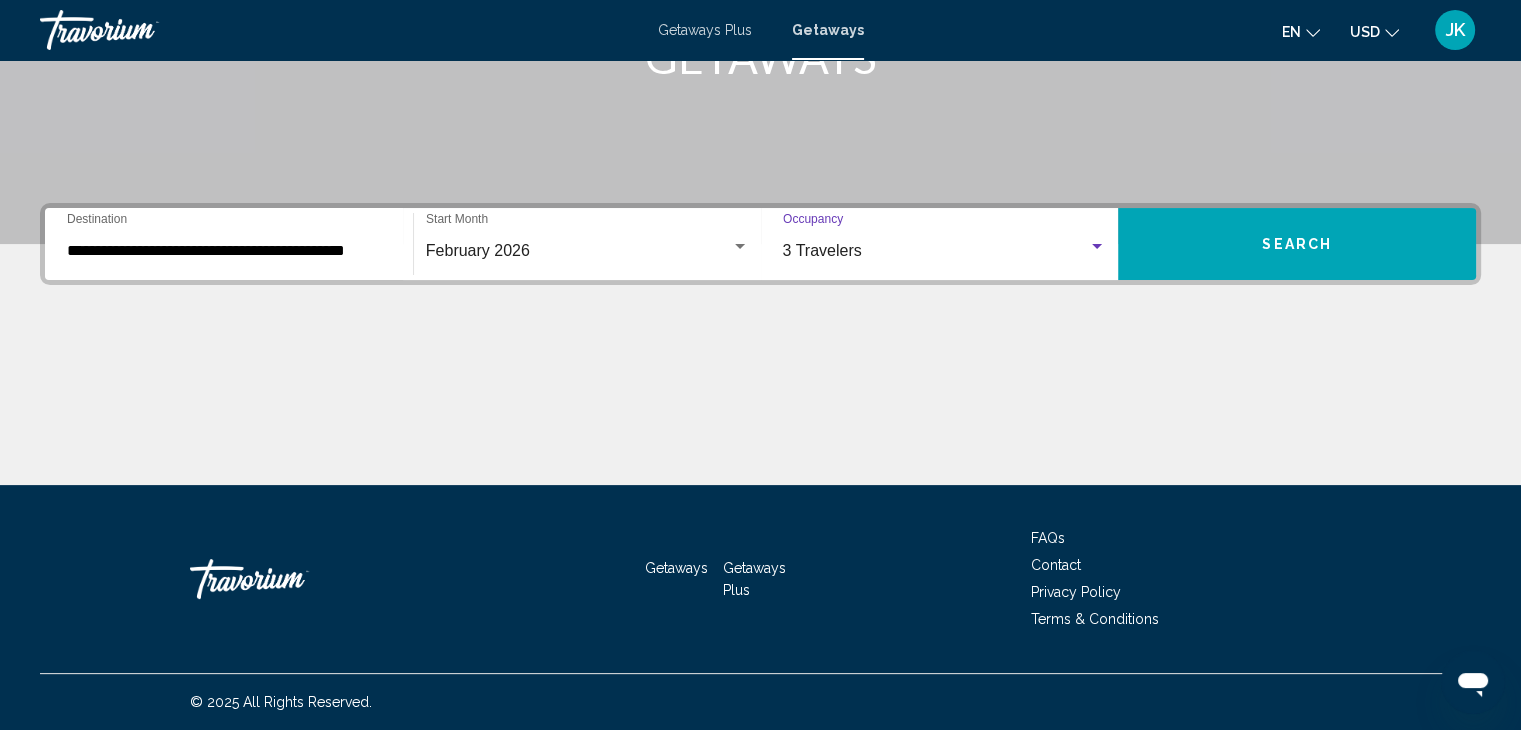 click on "Search" at bounding box center [1297, 244] 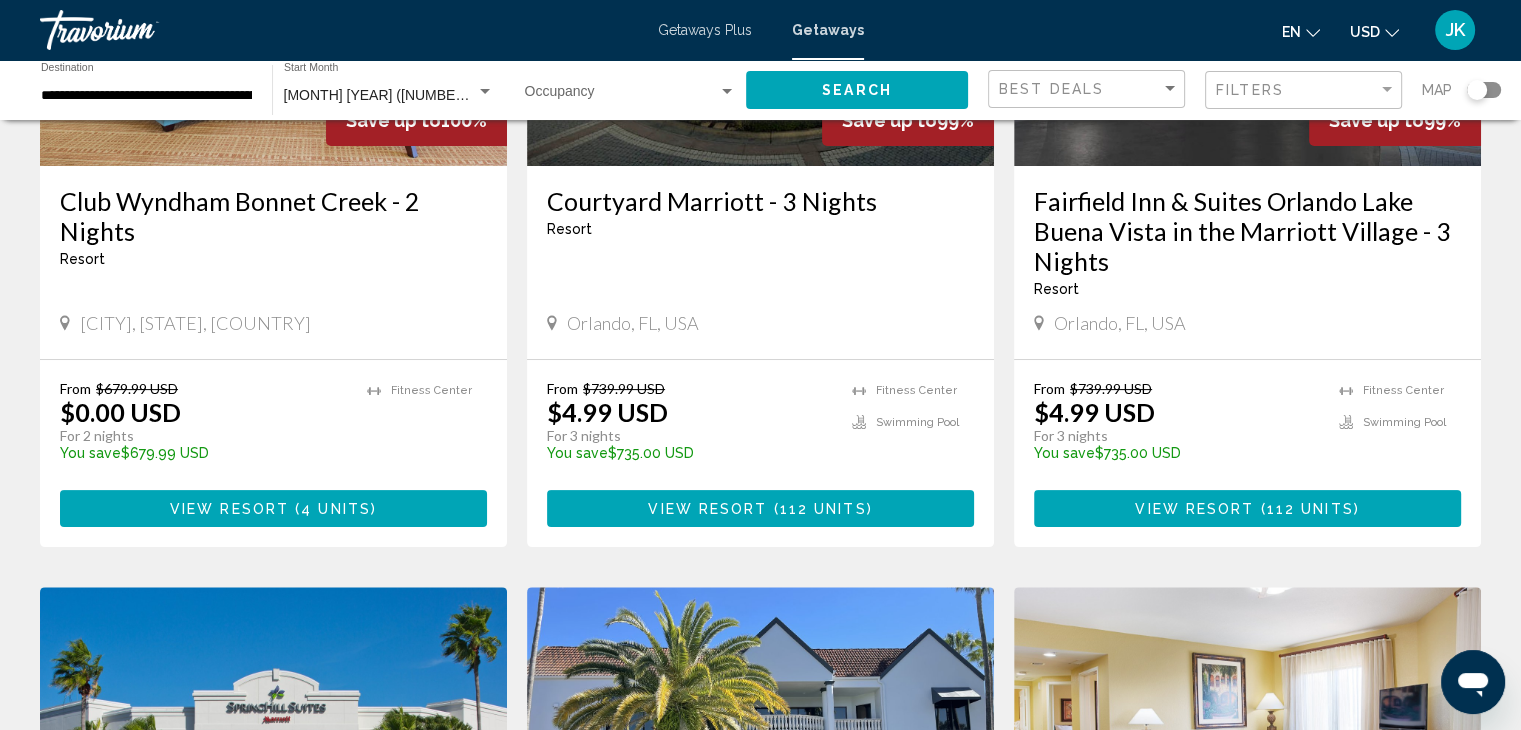 scroll, scrollTop: 400, scrollLeft: 0, axis: vertical 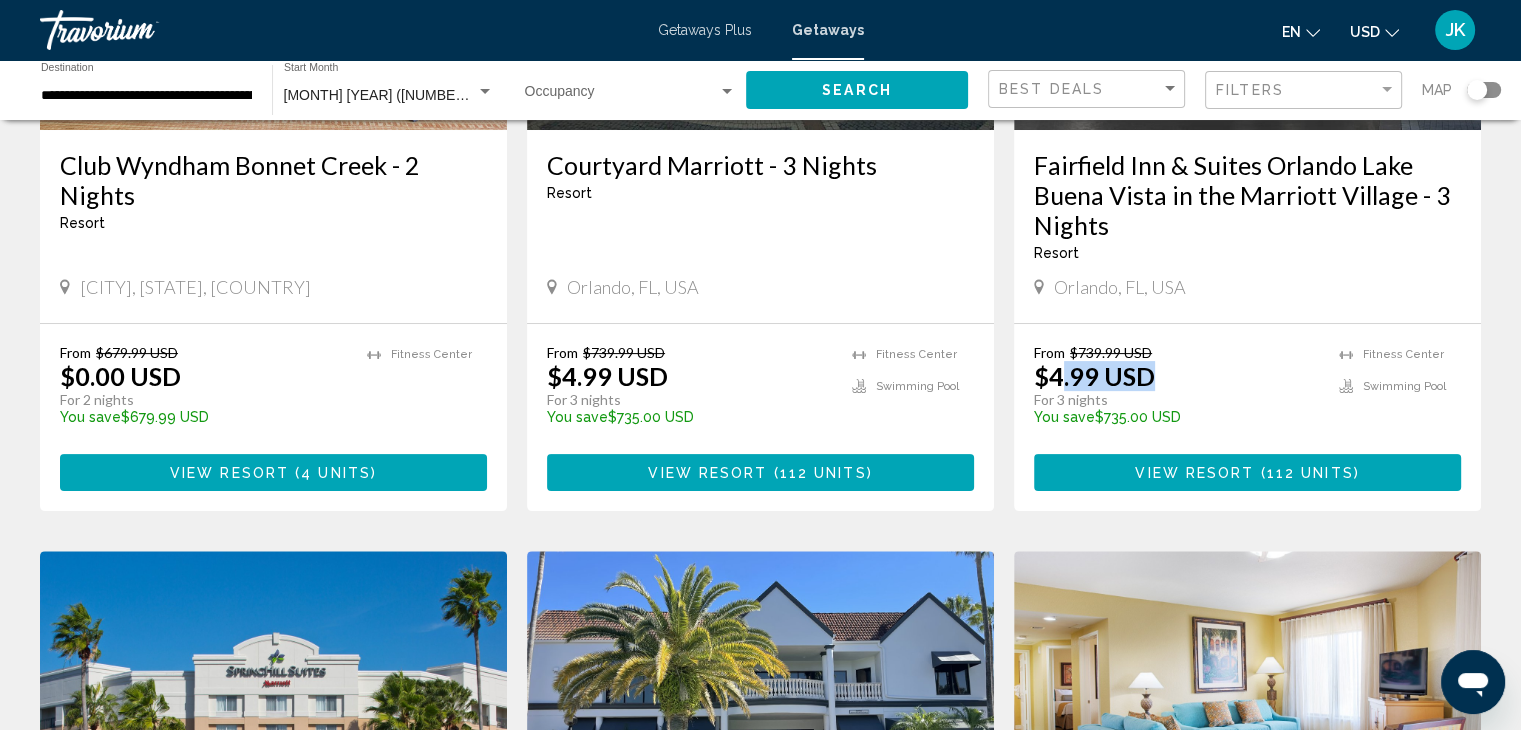 drag, startPoint x: 1059, startPoint y: 381, endPoint x: 1160, endPoint y: 375, distance: 101.17806 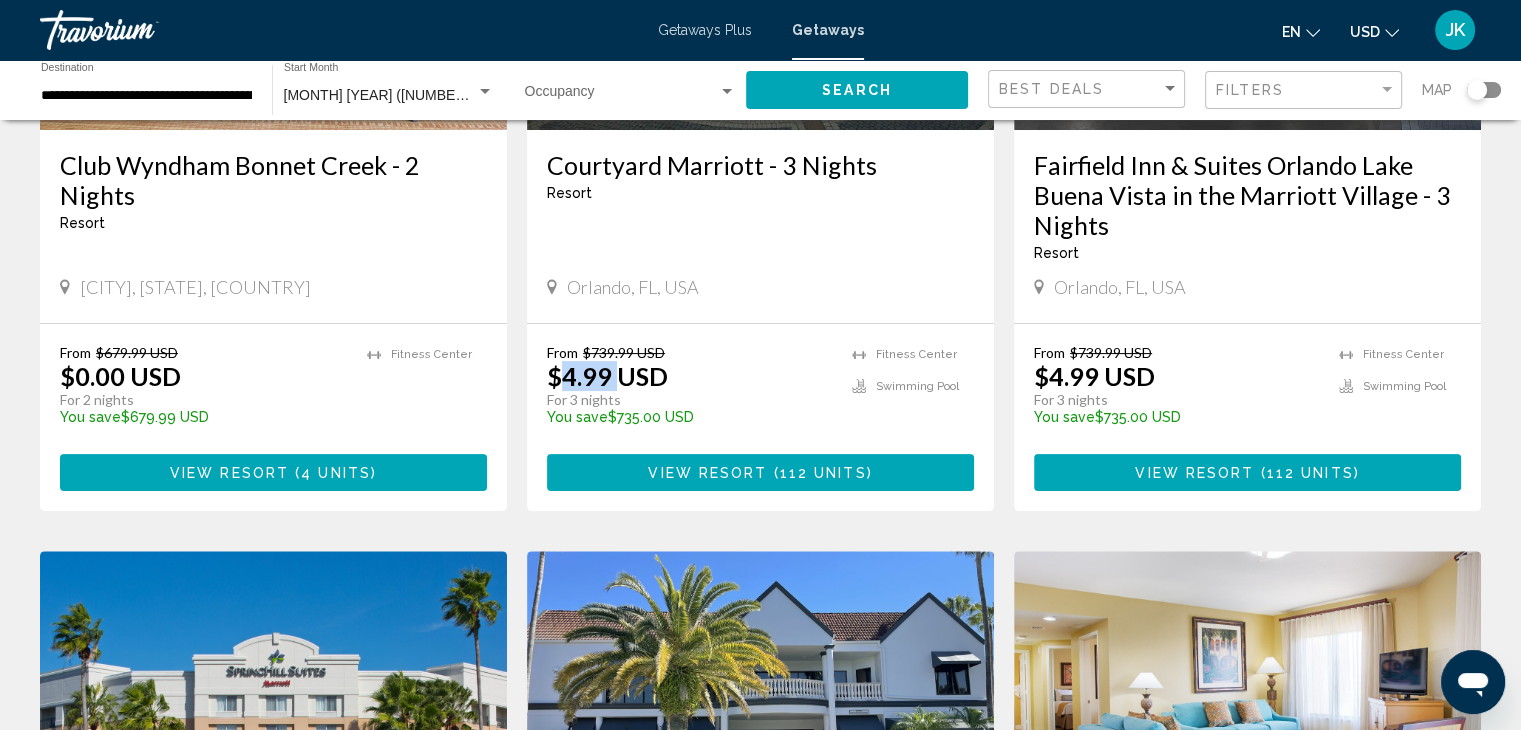 drag, startPoint x: 620, startPoint y: 367, endPoint x: 557, endPoint y: 367, distance: 63 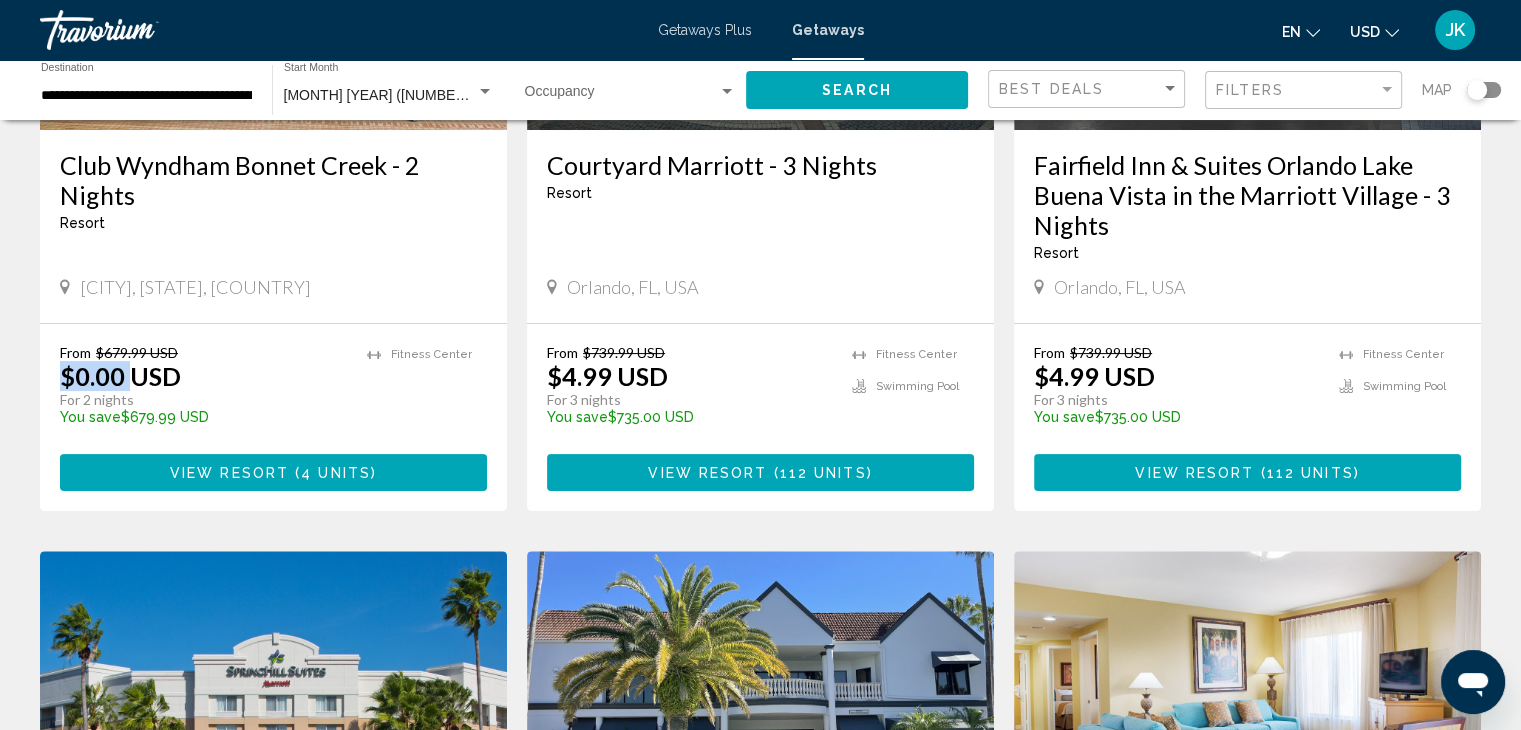 drag, startPoint x: 51, startPoint y: 376, endPoint x: 224, endPoint y: 370, distance: 173.10402 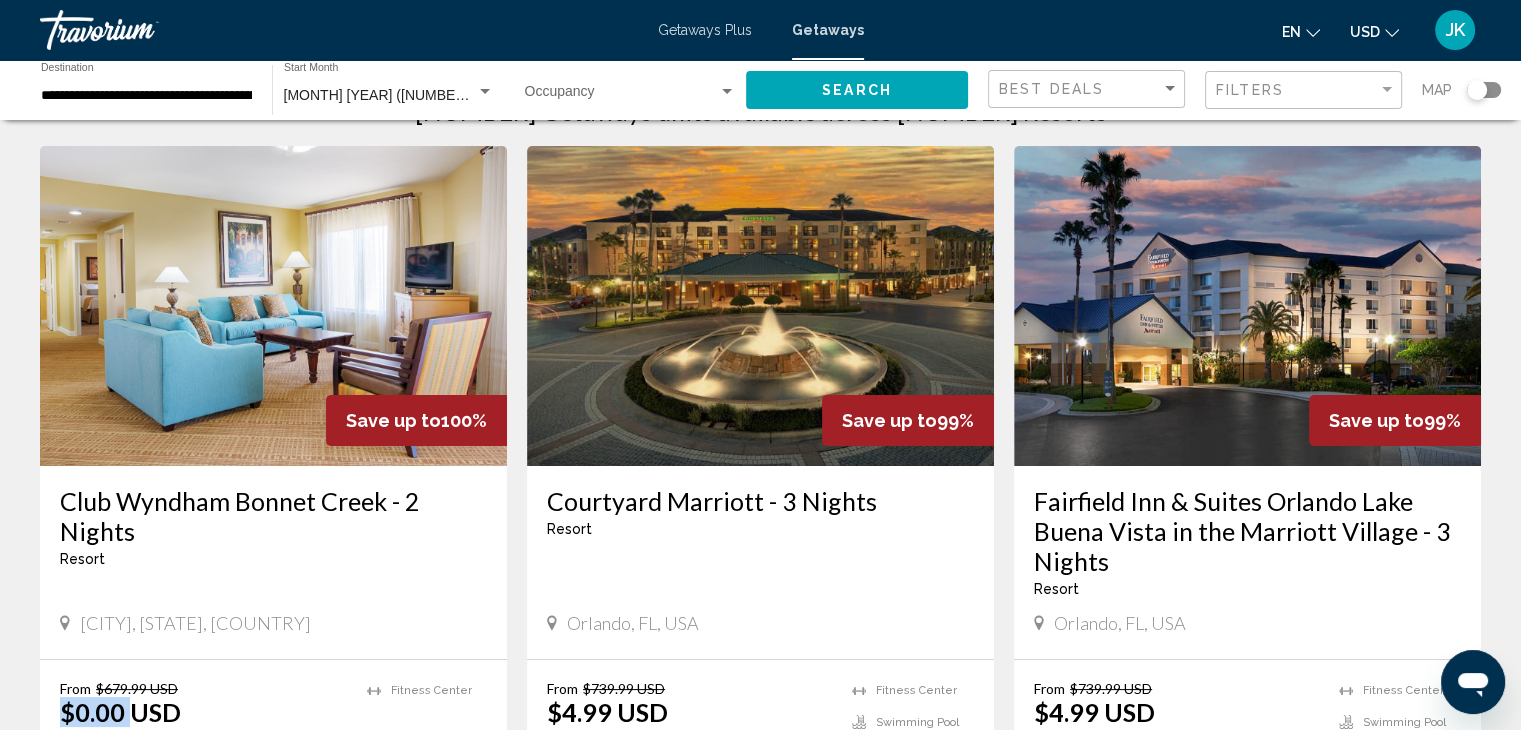 scroll, scrollTop: 100, scrollLeft: 0, axis: vertical 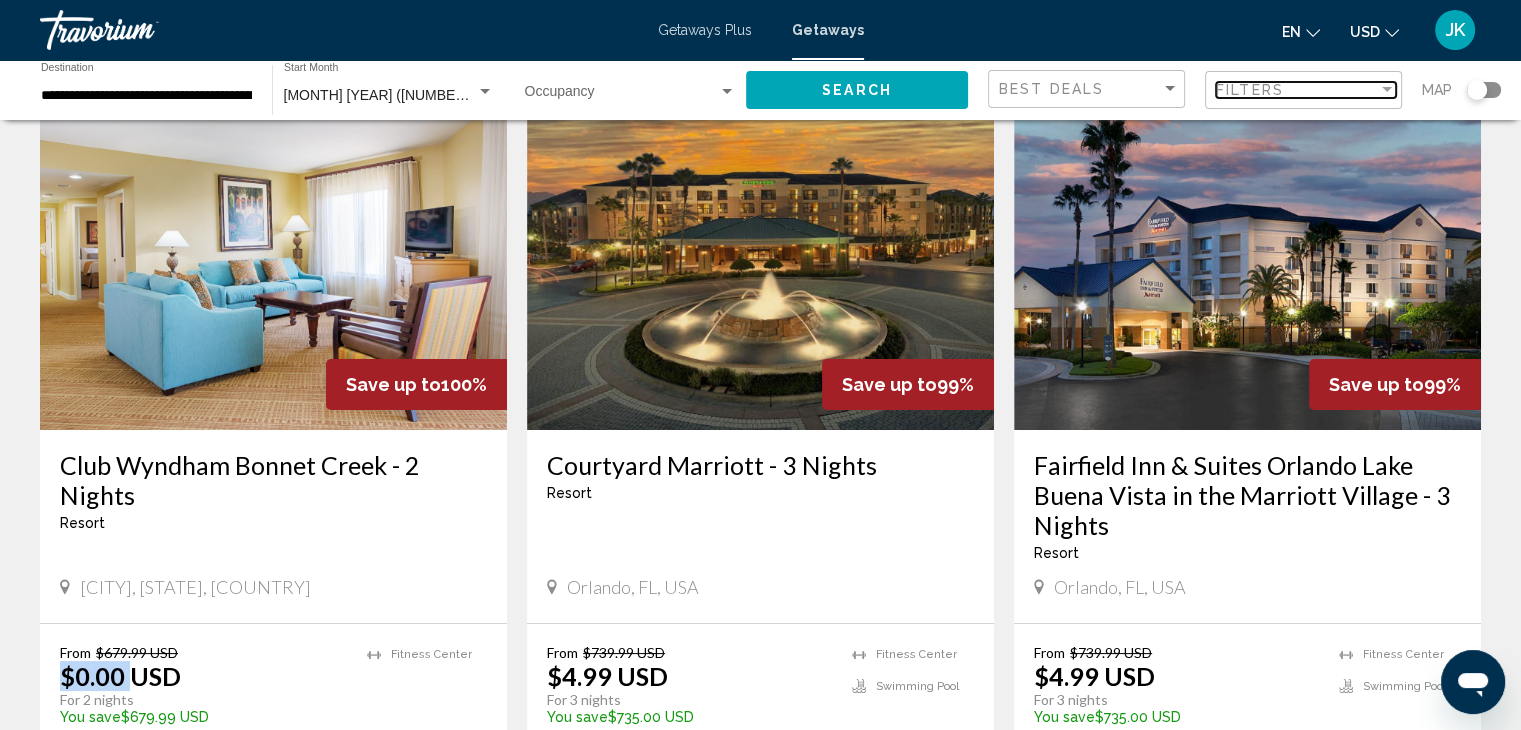 click on "Filters" at bounding box center [1250, 90] 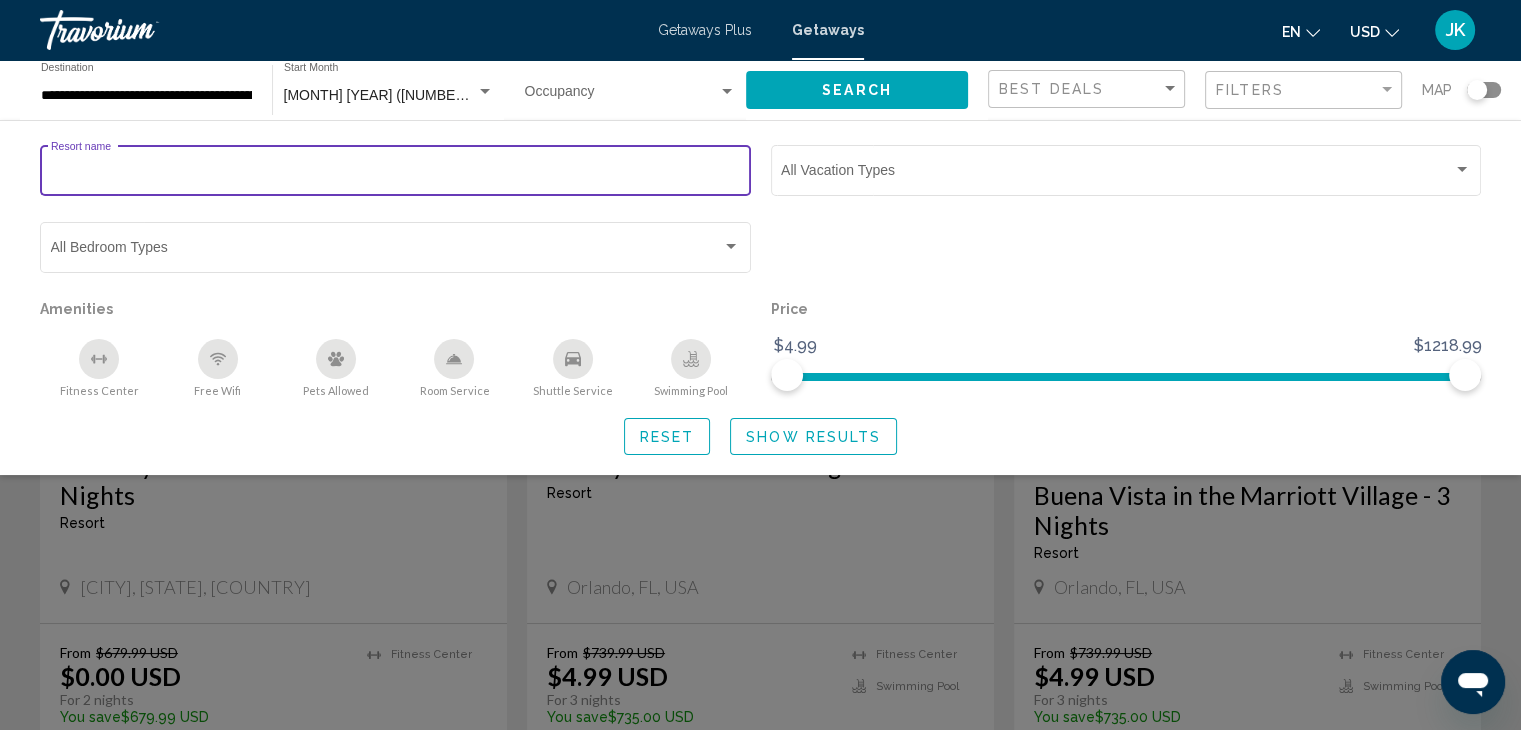 click on "Resort name" at bounding box center [396, 174] 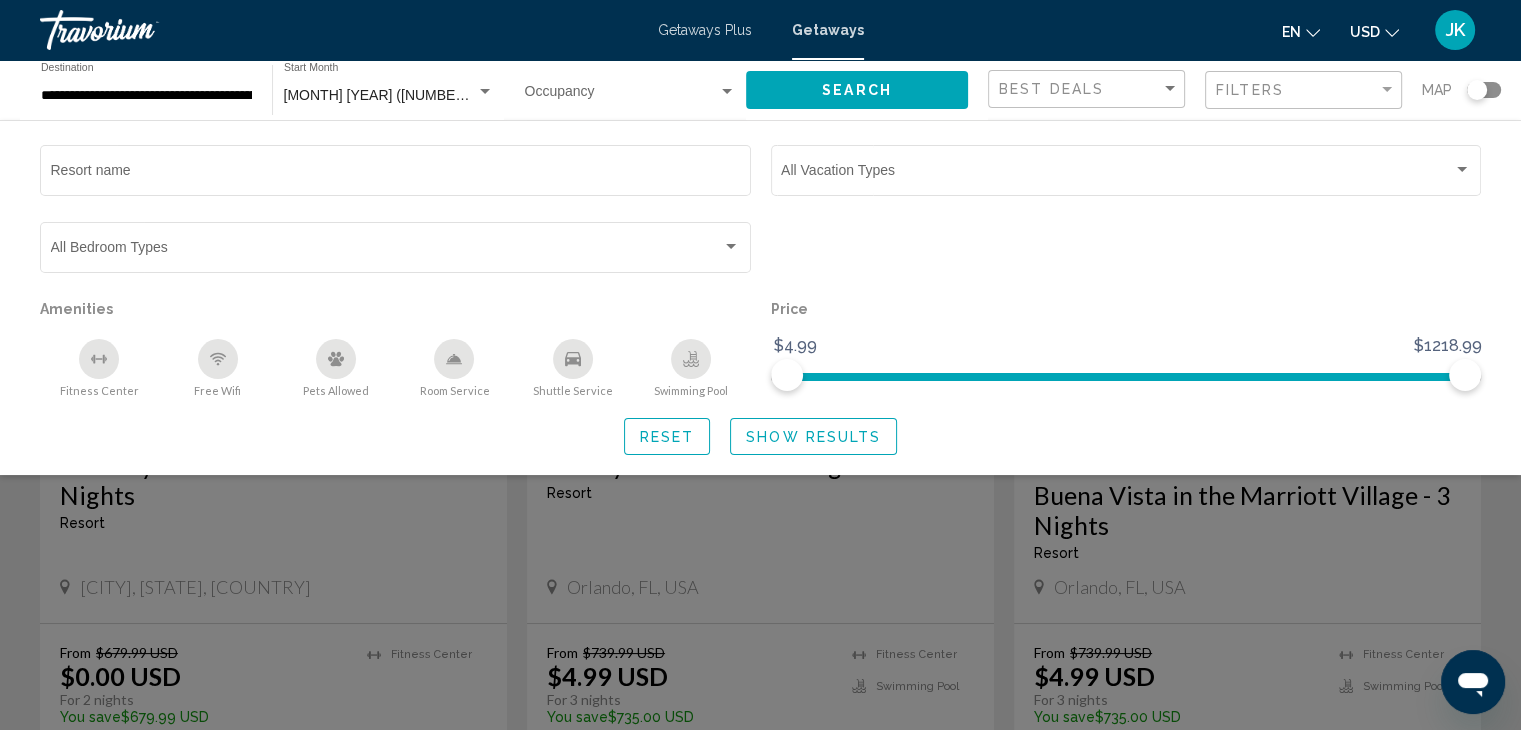 click 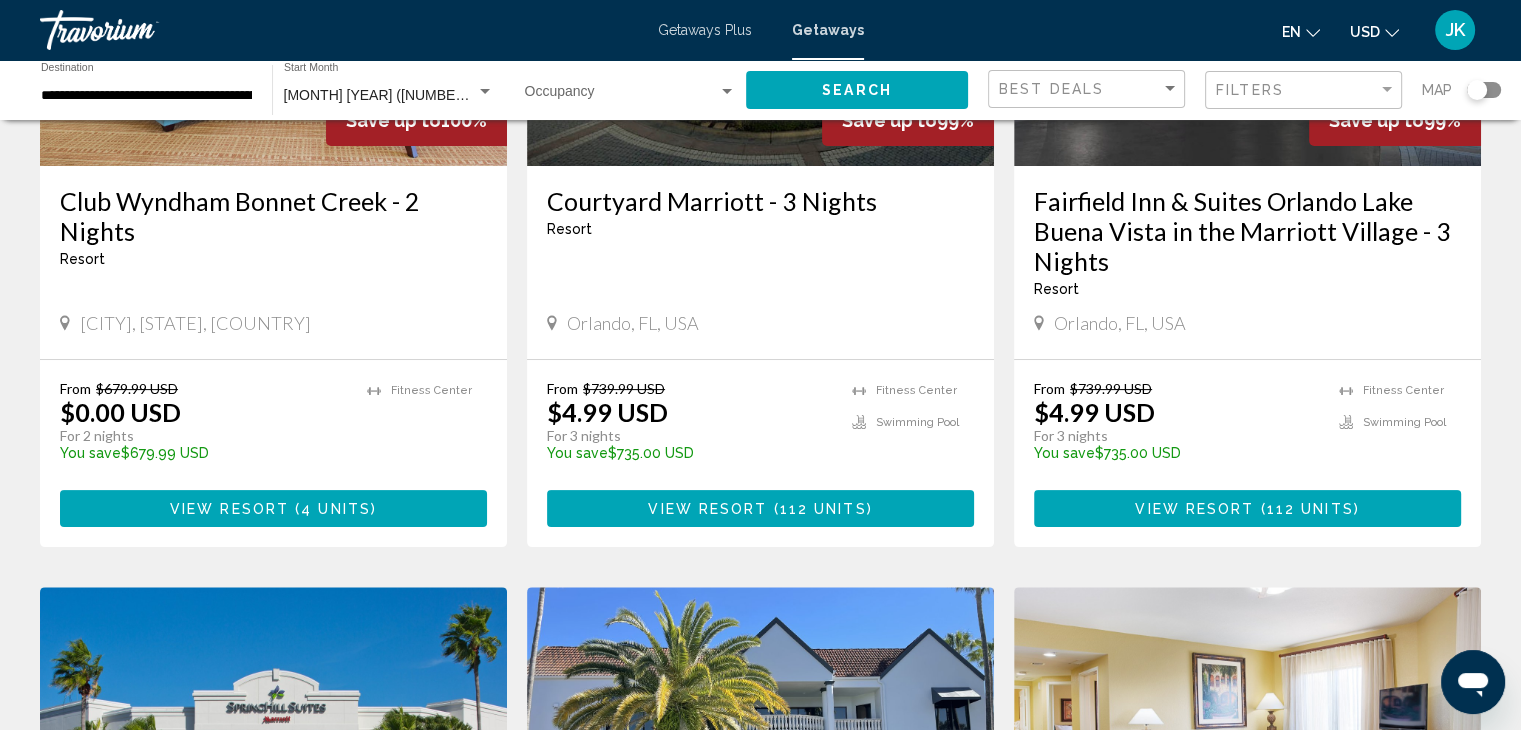 scroll, scrollTop: 400, scrollLeft: 0, axis: vertical 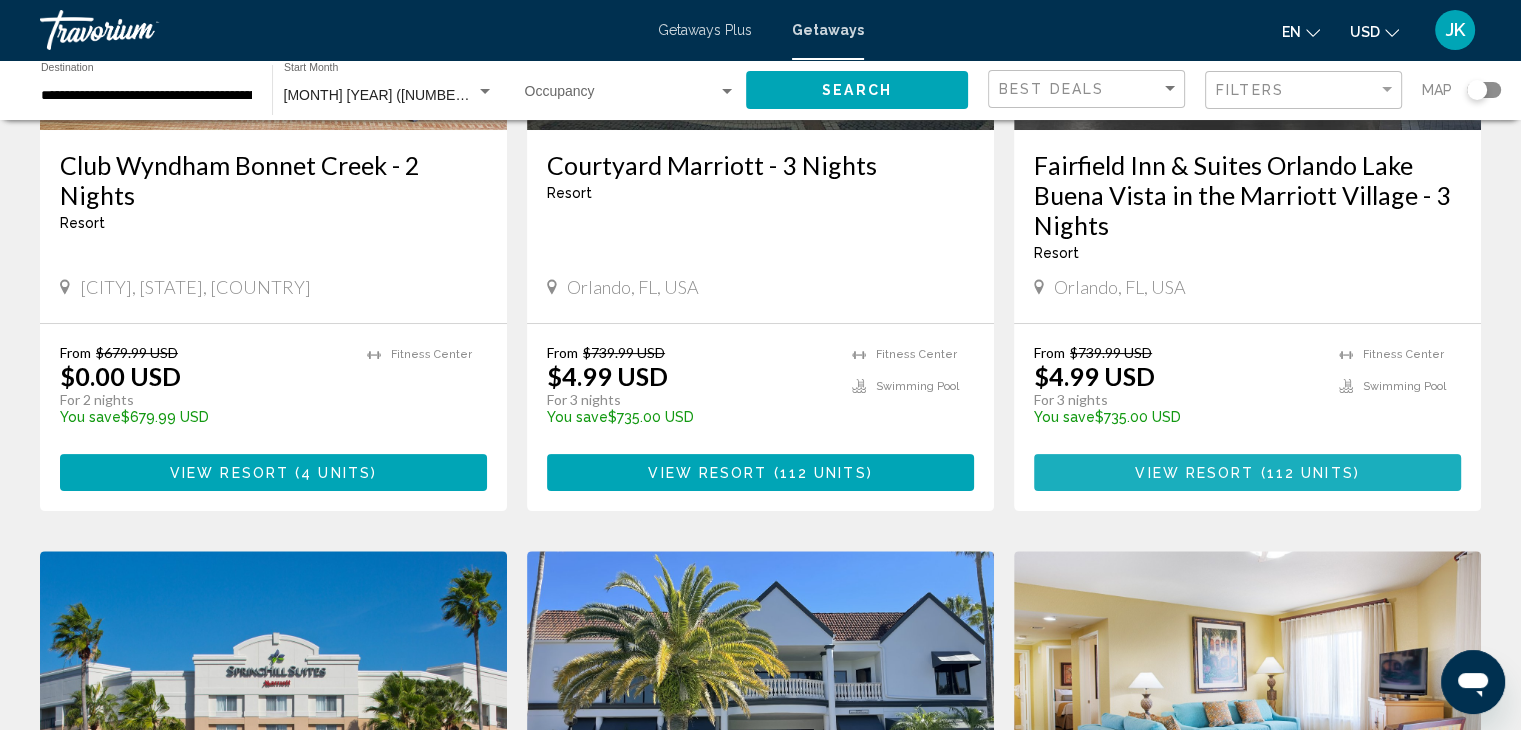 click on "View Resort" at bounding box center (1194, 473) 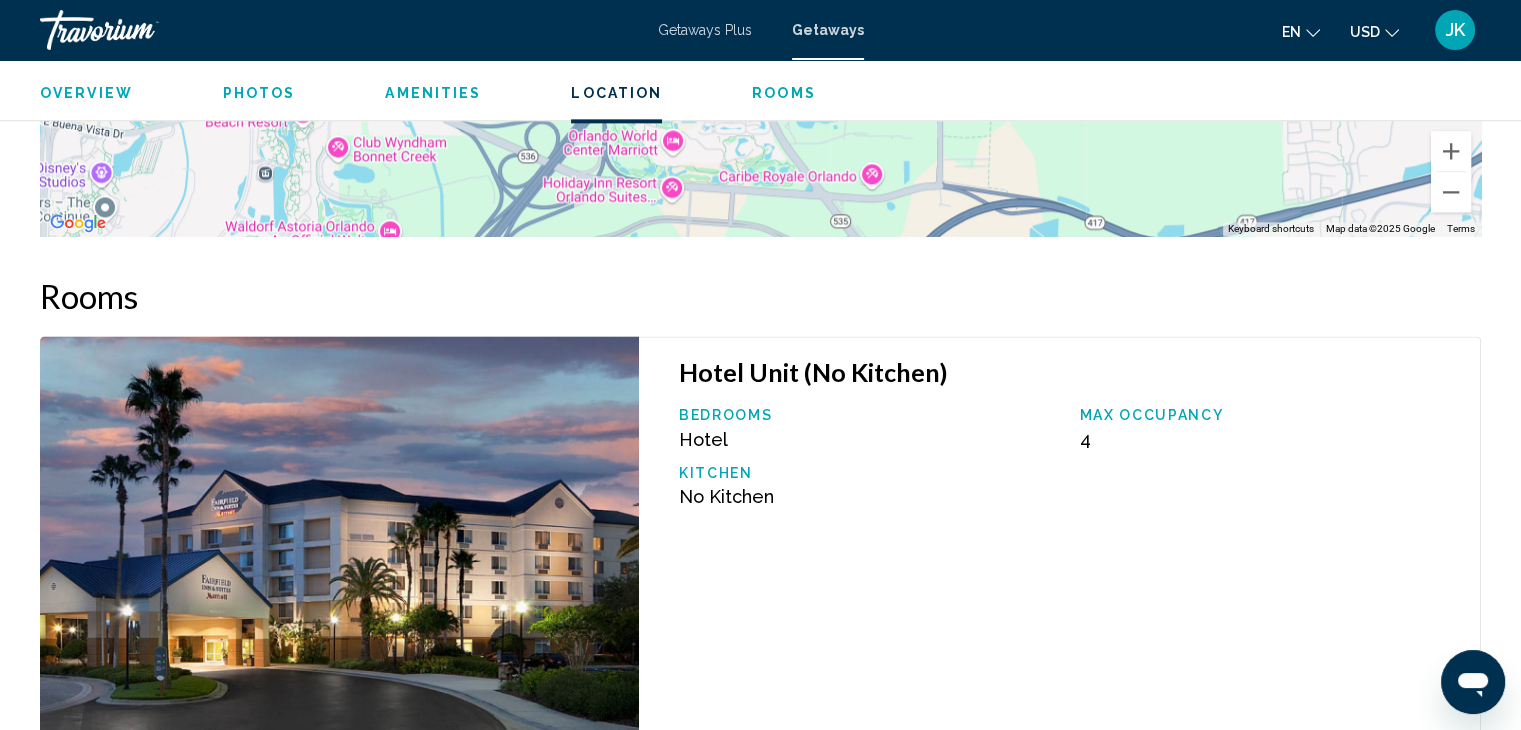 scroll, scrollTop: 2500, scrollLeft: 0, axis: vertical 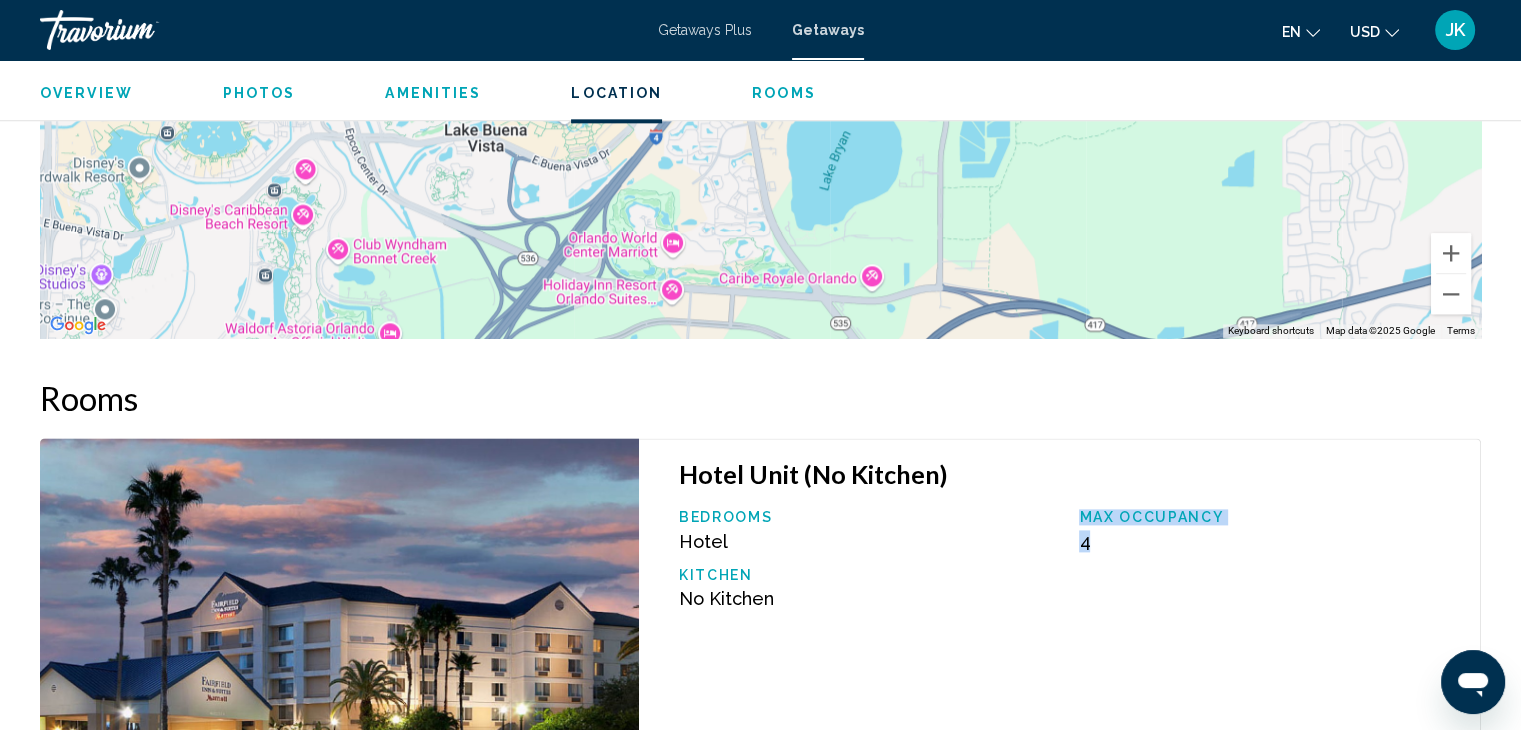 drag, startPoint x: 1114, startPoint y: 543, endPoint x: 1072, endPoint y: 489, distance: 68.41052 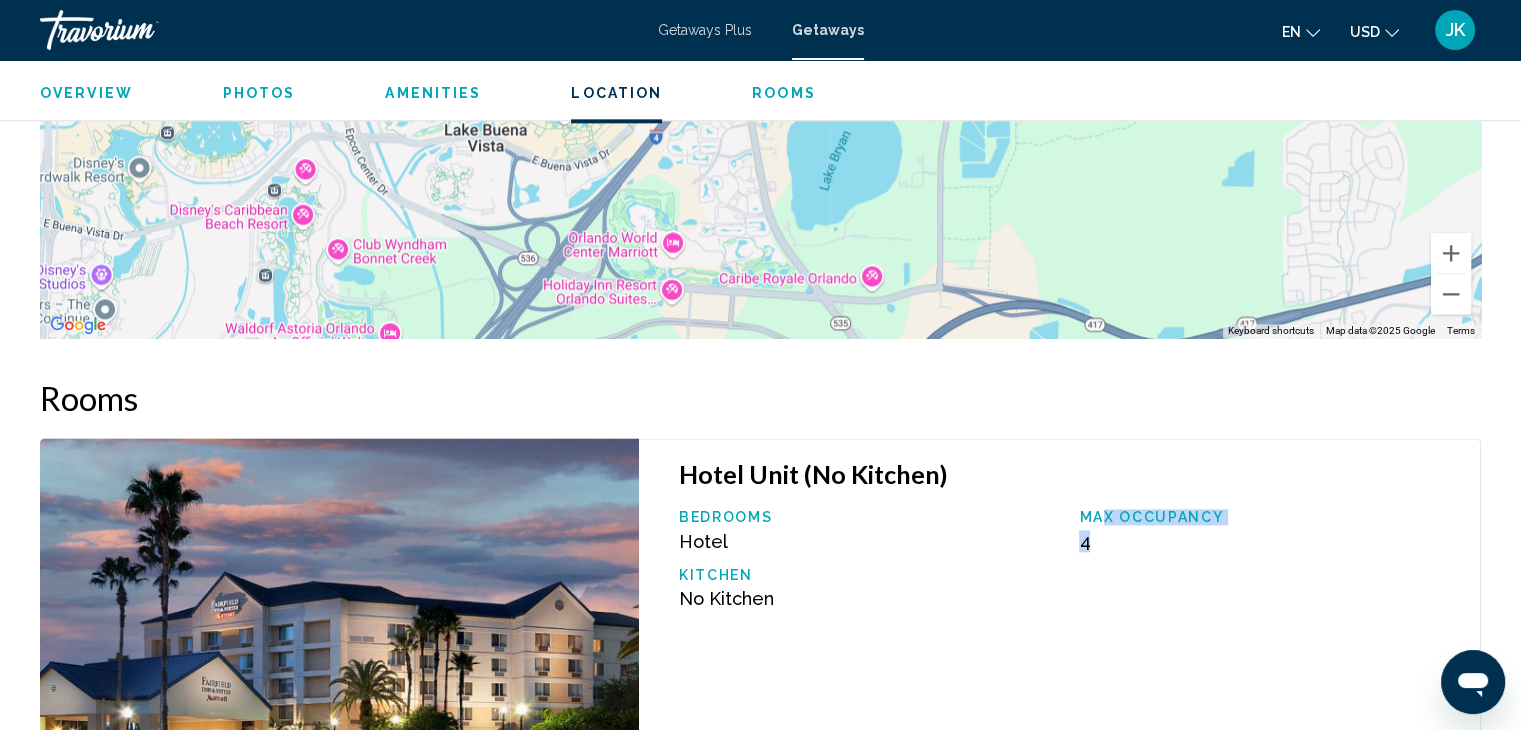 drag, startPoint x: 1111, startPoint y: 544, endPoint x: 1101, endPoint y: 489, distance: 55.9017 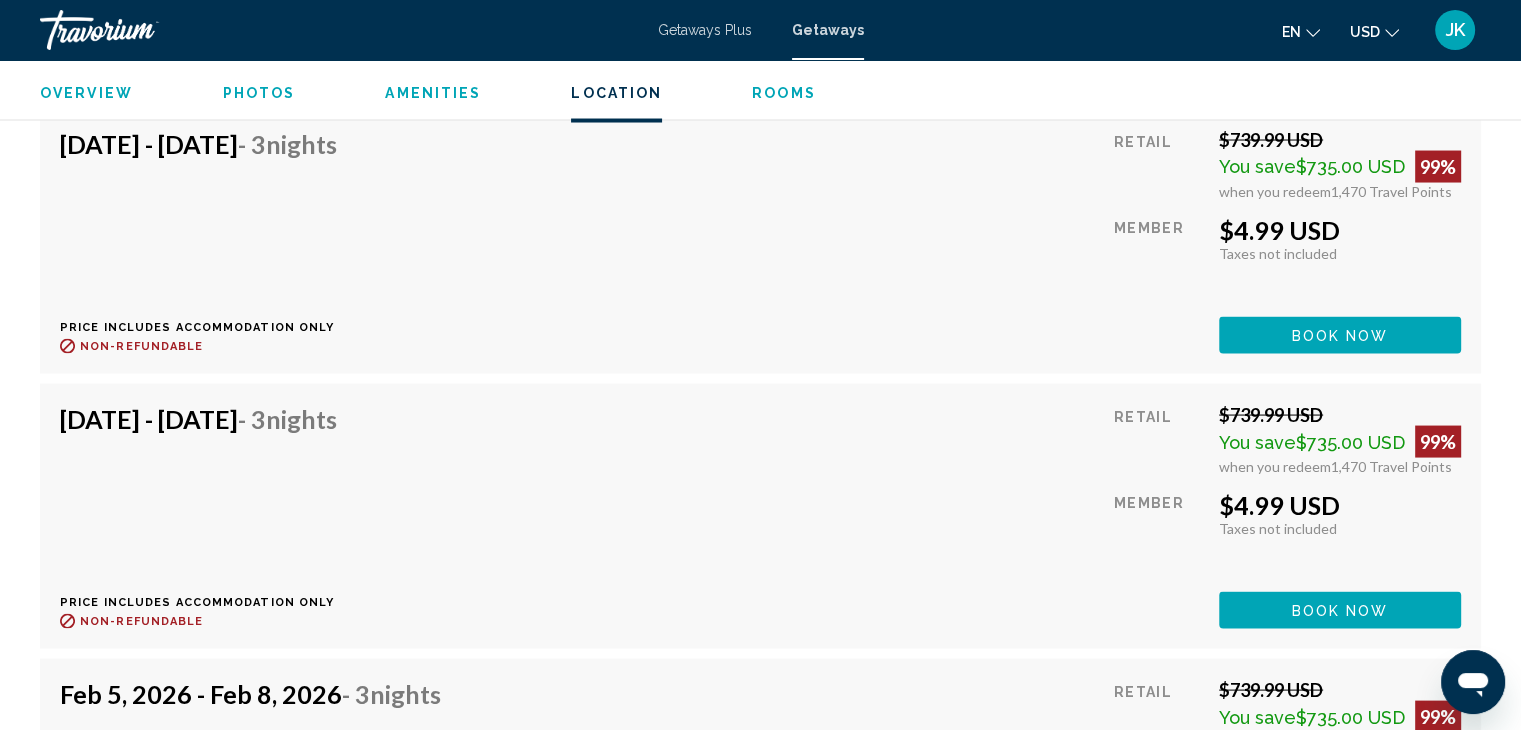 scroll, scrollTop: 4000, scrollLeft: 0, axis: vertical 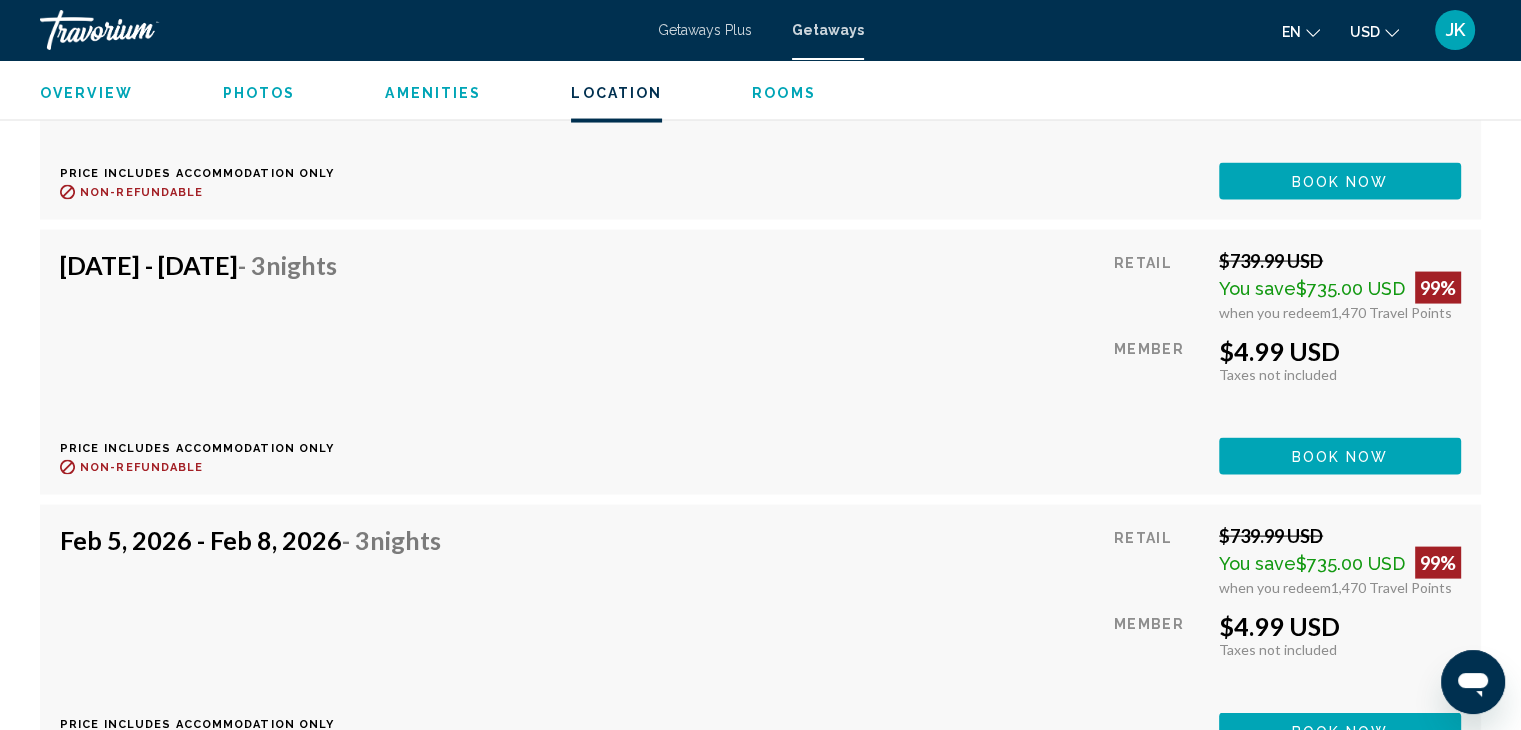drag, startPoint x: 70, startPoint y: 245, endPoint x: 363, endPoint y: 257, distance: 293.24564 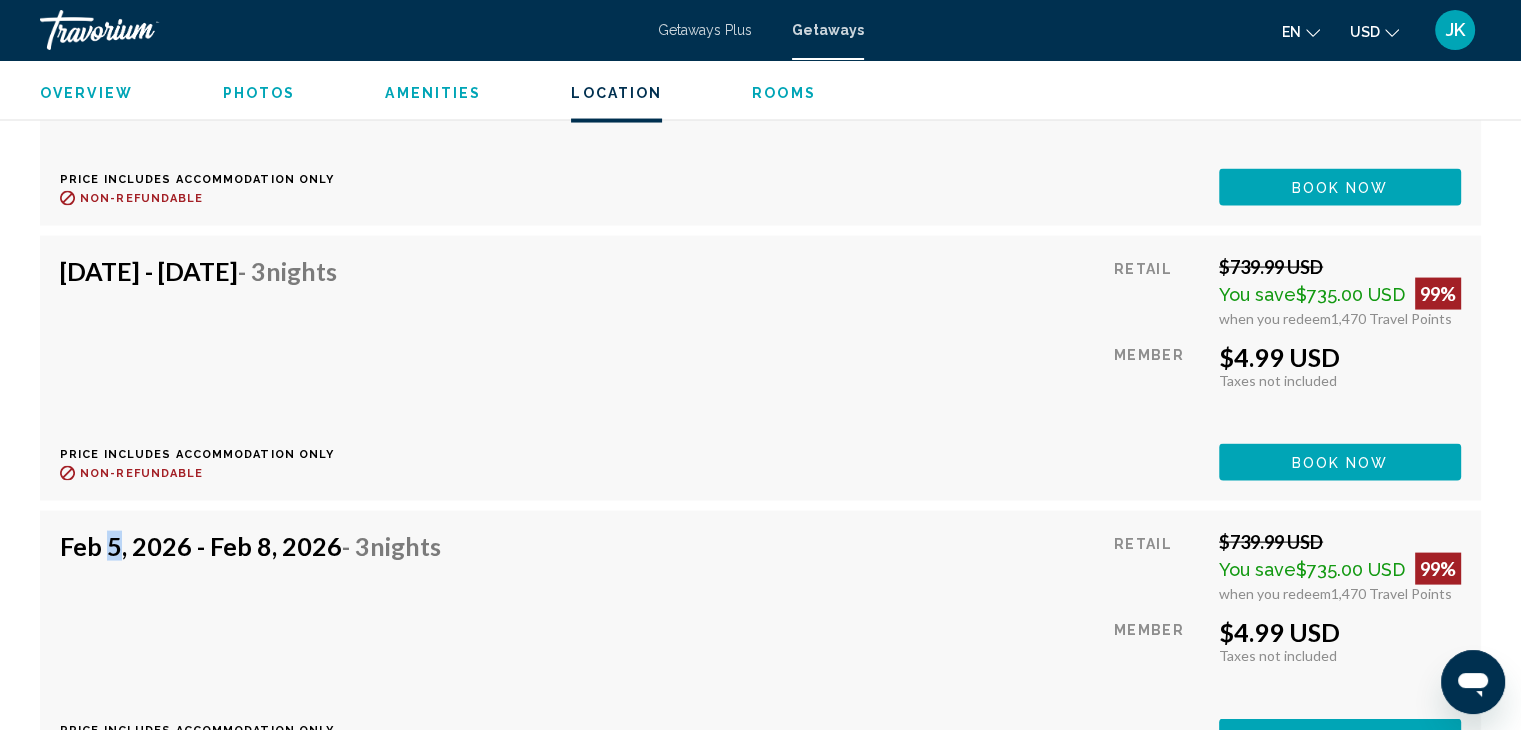 scroll, scrollTop: 3900, scrollLeft: 0, axis: vertical 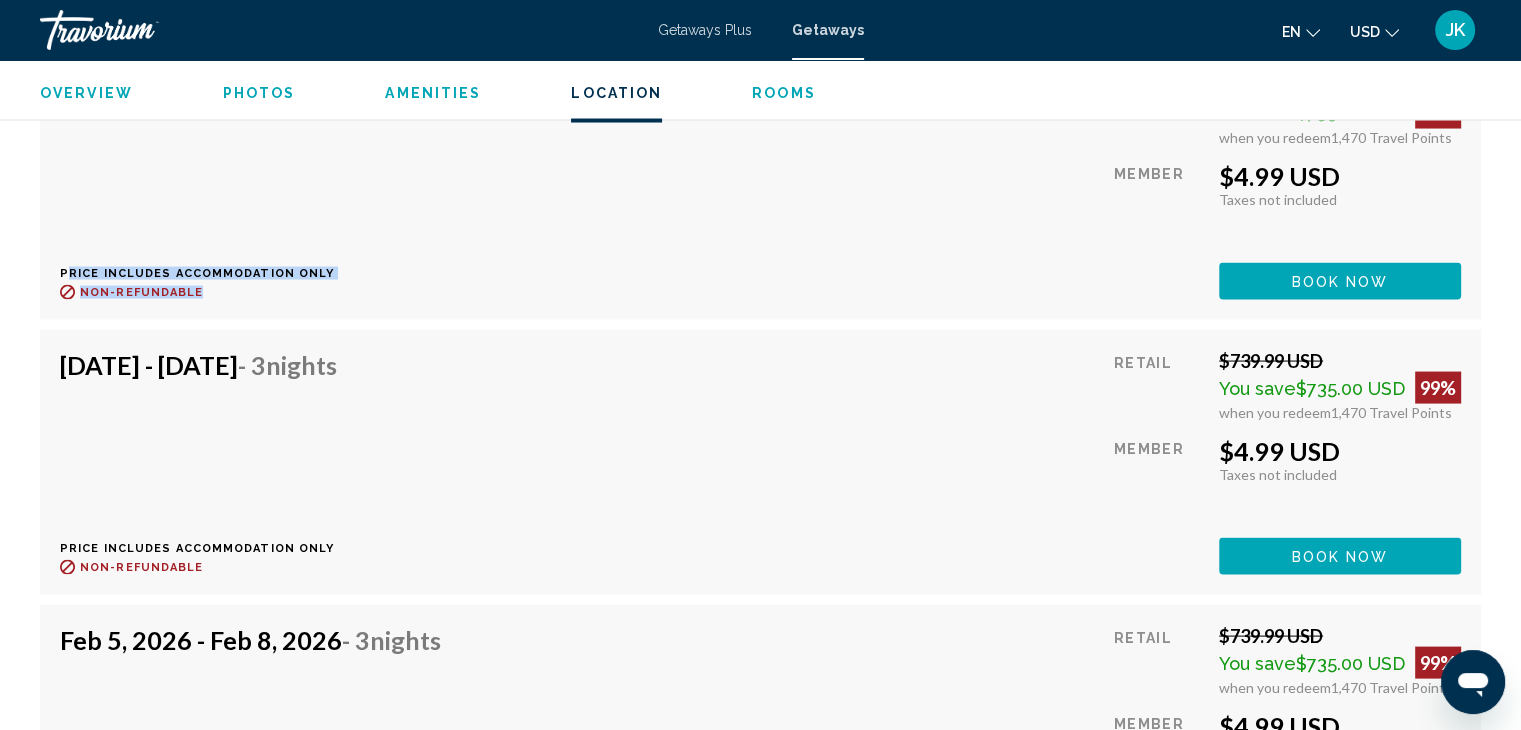 drag, startPoint x: 212, startPoint y: 275, endPoint x: 66, endPoint y: 249, distance: 148.297 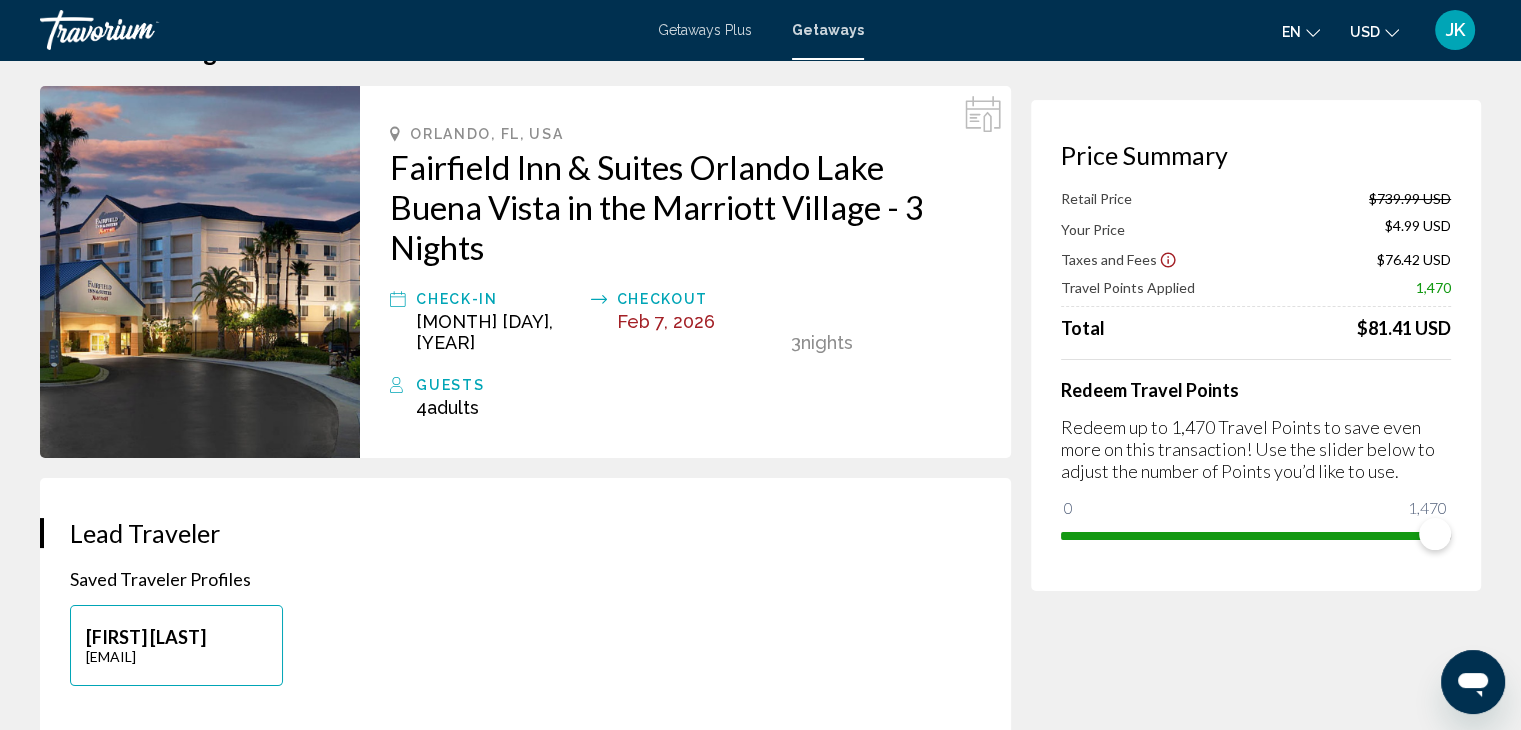scroll, scrollTop: 100, scrollLeft: 0, axis: vertical 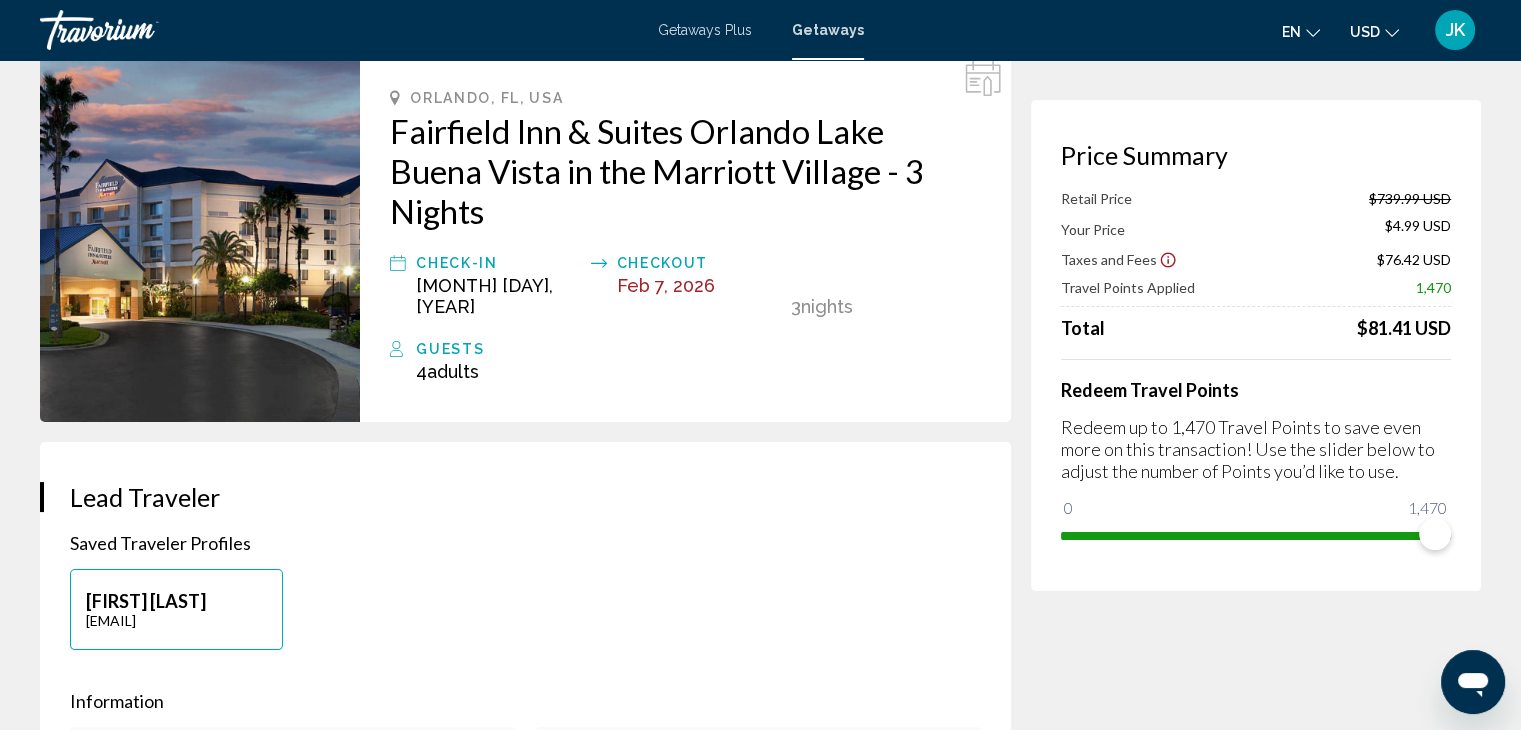 drag, startPoint x: 1403, startPoint y: 510, endPoint x: 1446, endPoint y: 509, distance: 43.011627 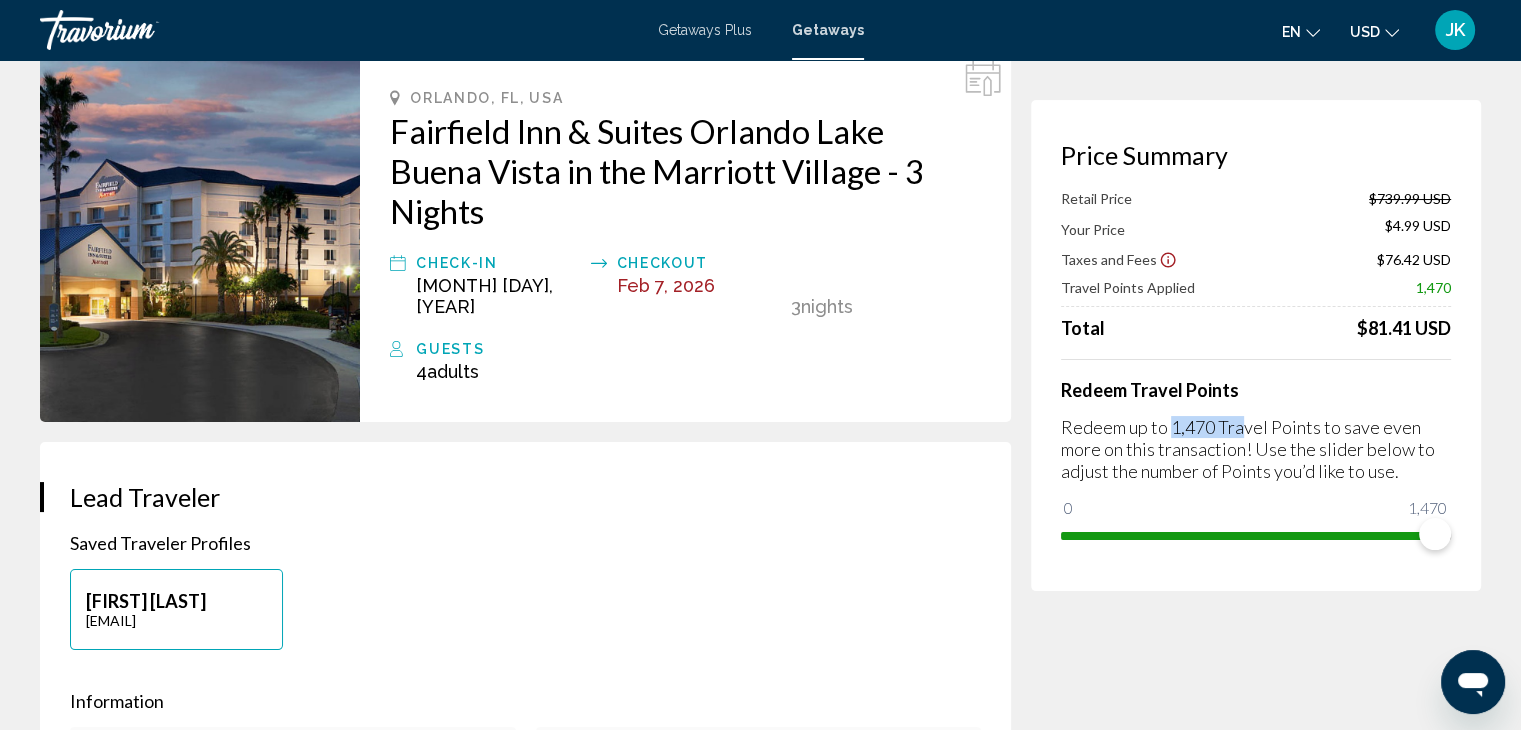drag, startPoint x: 1170, startPoint y: 424, endPoint x: 1241, endPoint y: 427, distance: 71.063354 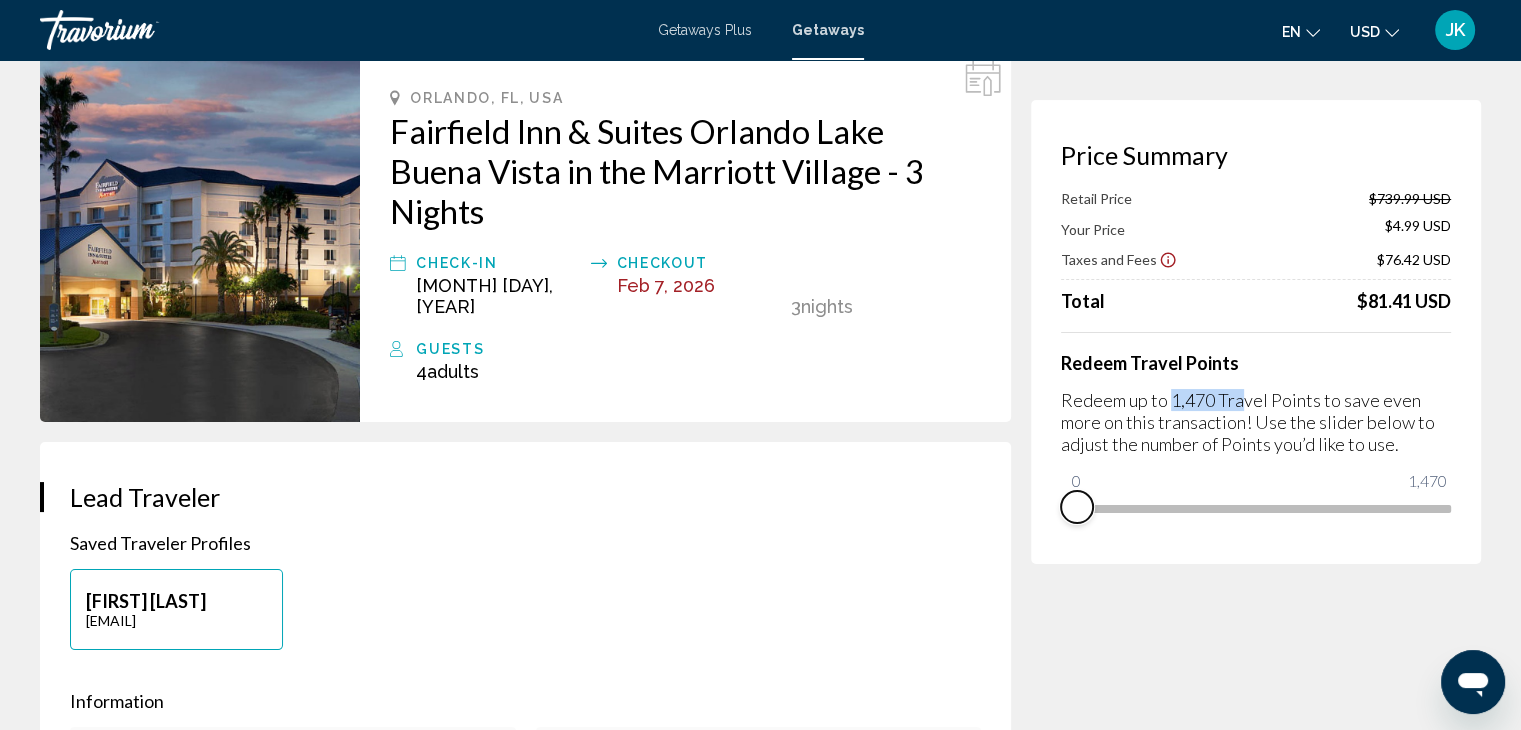 drag, startPoint x: 1437, startPoint y: 540, endPoint x: 1045, endPoint y: 526, distance: 392.2499 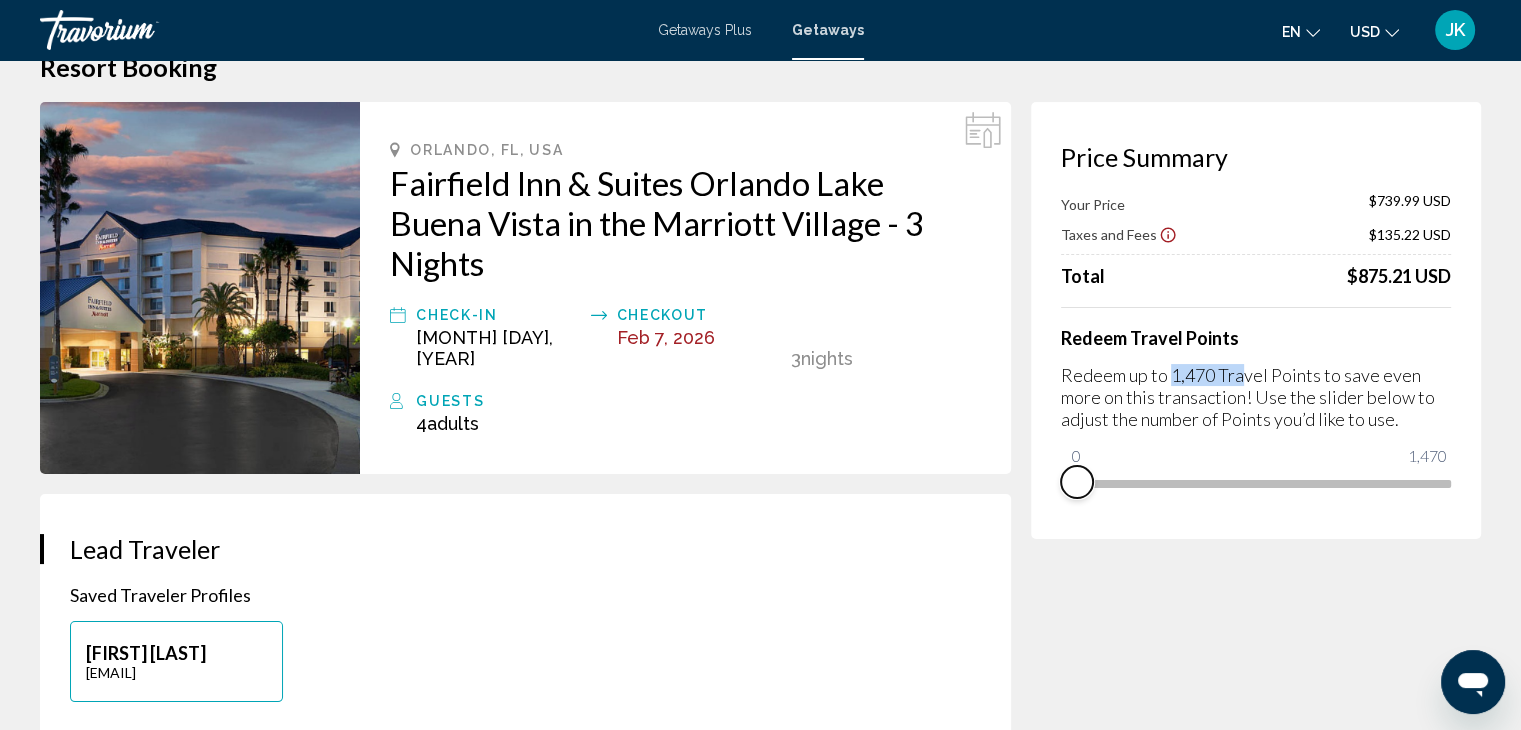 scroll, scrollTop: 0, scrollLeft: 0, axis: both 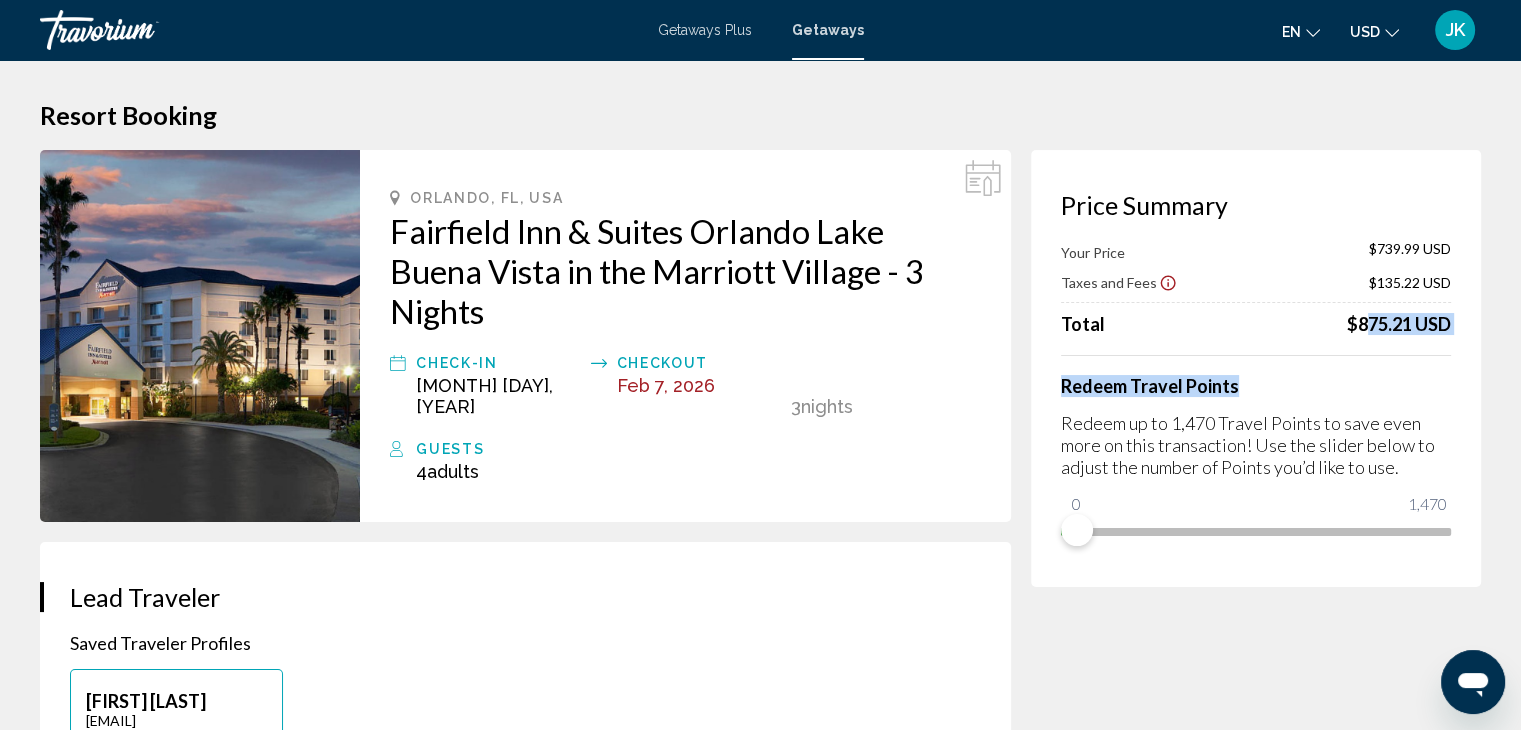 drag, startPoint x: 1350, startPoint y: 328, endPoint x: 1385, endPoint y: 334, distance: 35.510563 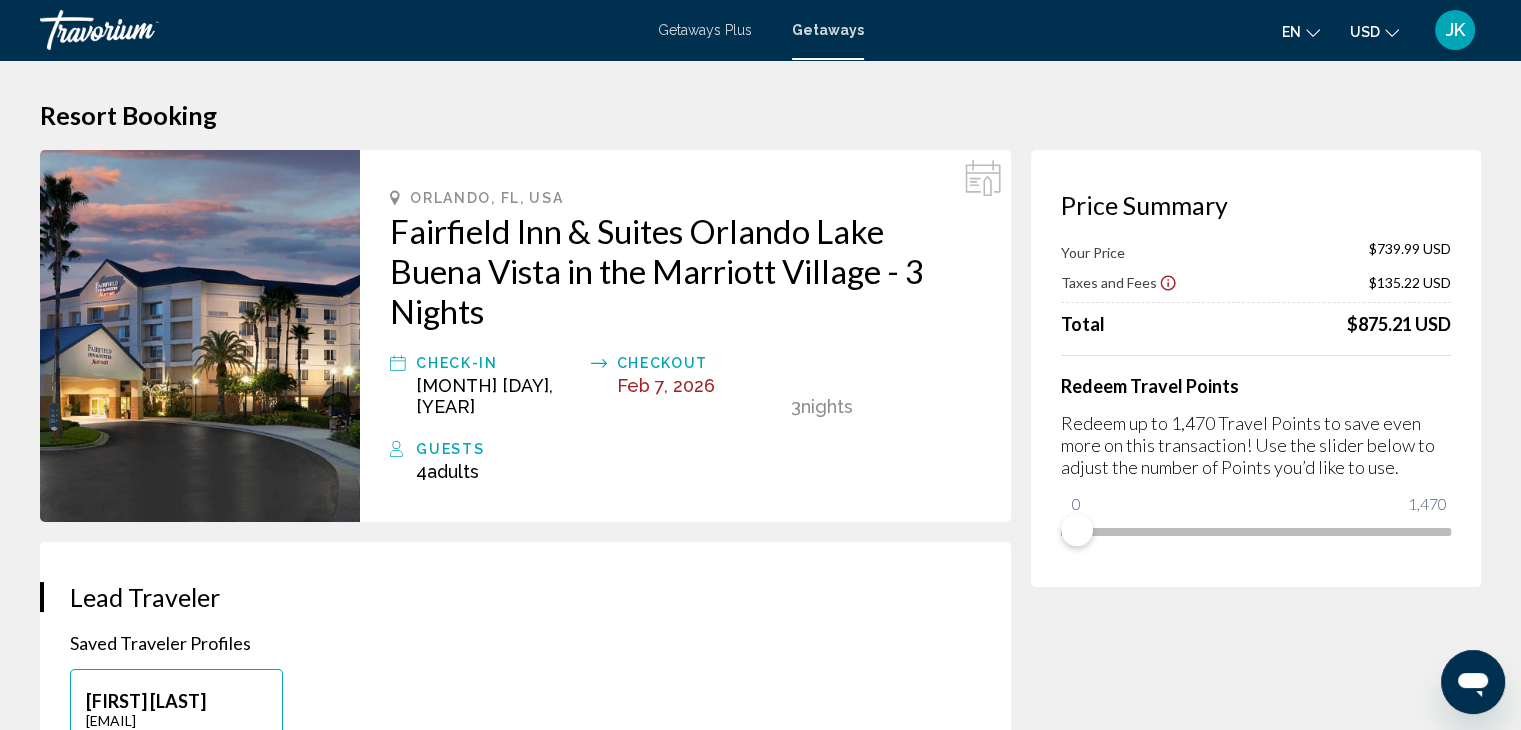 click on "Total  $875.21 USD" at bounding box center [1256, 324] 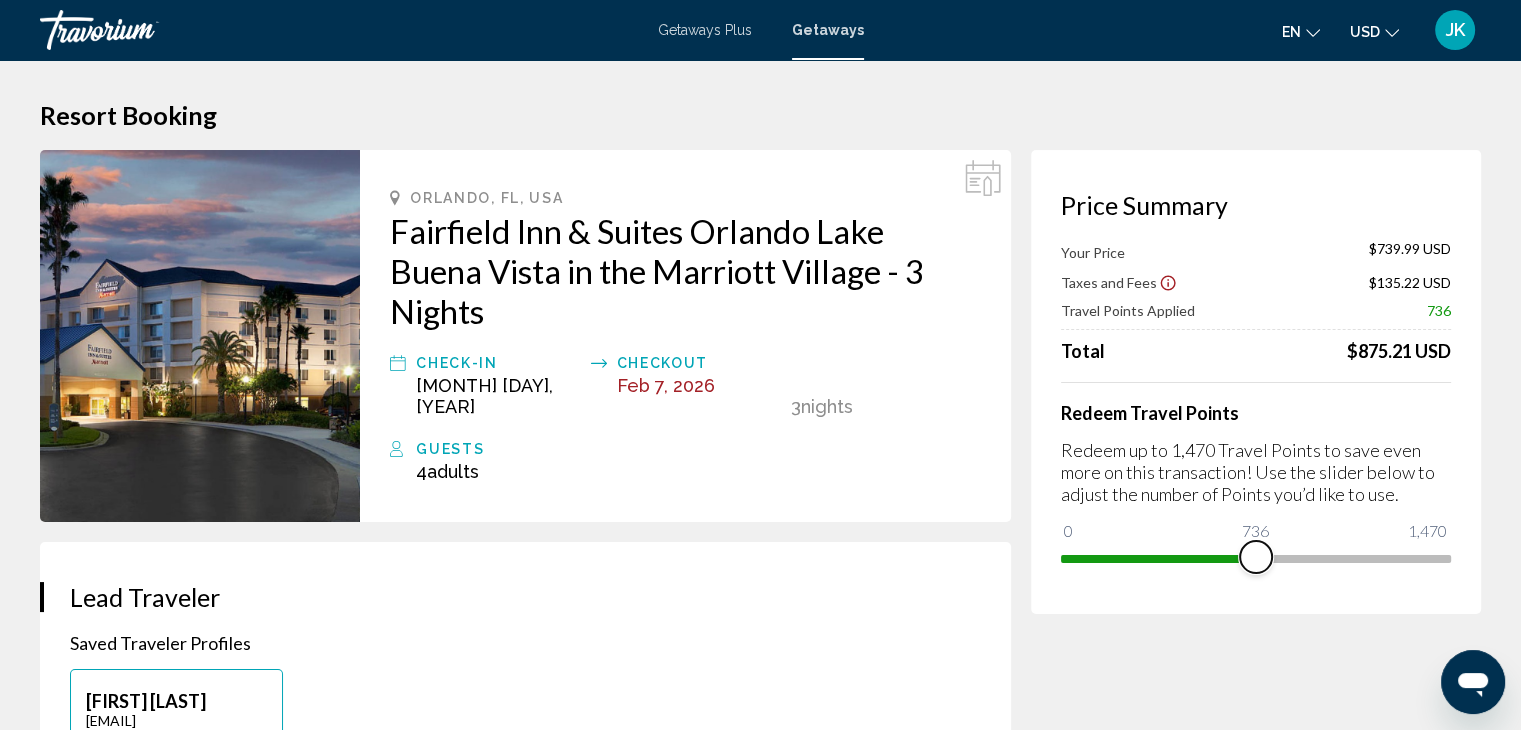 drag, startPoint x: 1077, startPoint y: 532, endPoint x: 1256, endPoint y: 569, distance: 182.78403 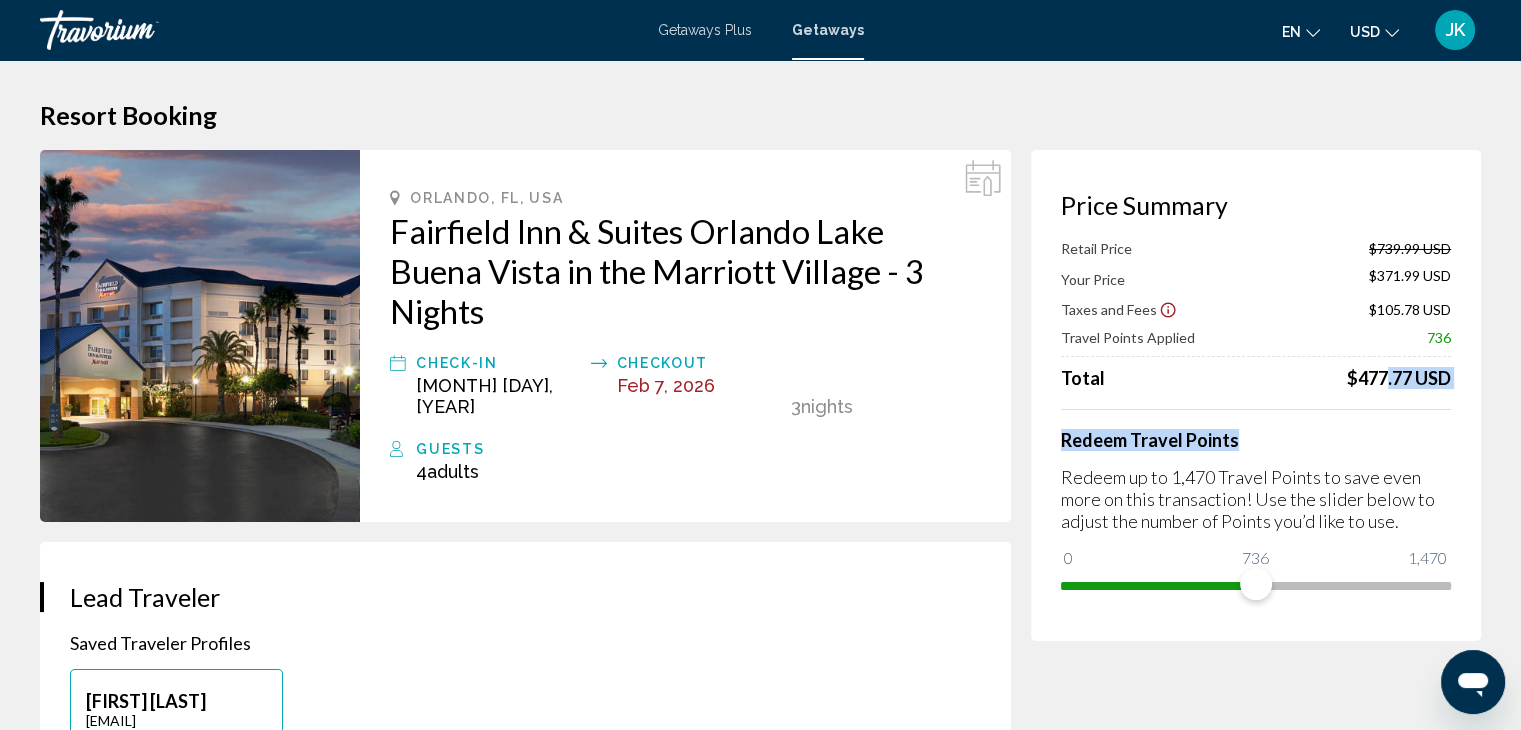 drag, startPoint x: 1336, startPoint y: 391, endPoint x: 1379, endPoint y: 388, distance: 43.104523 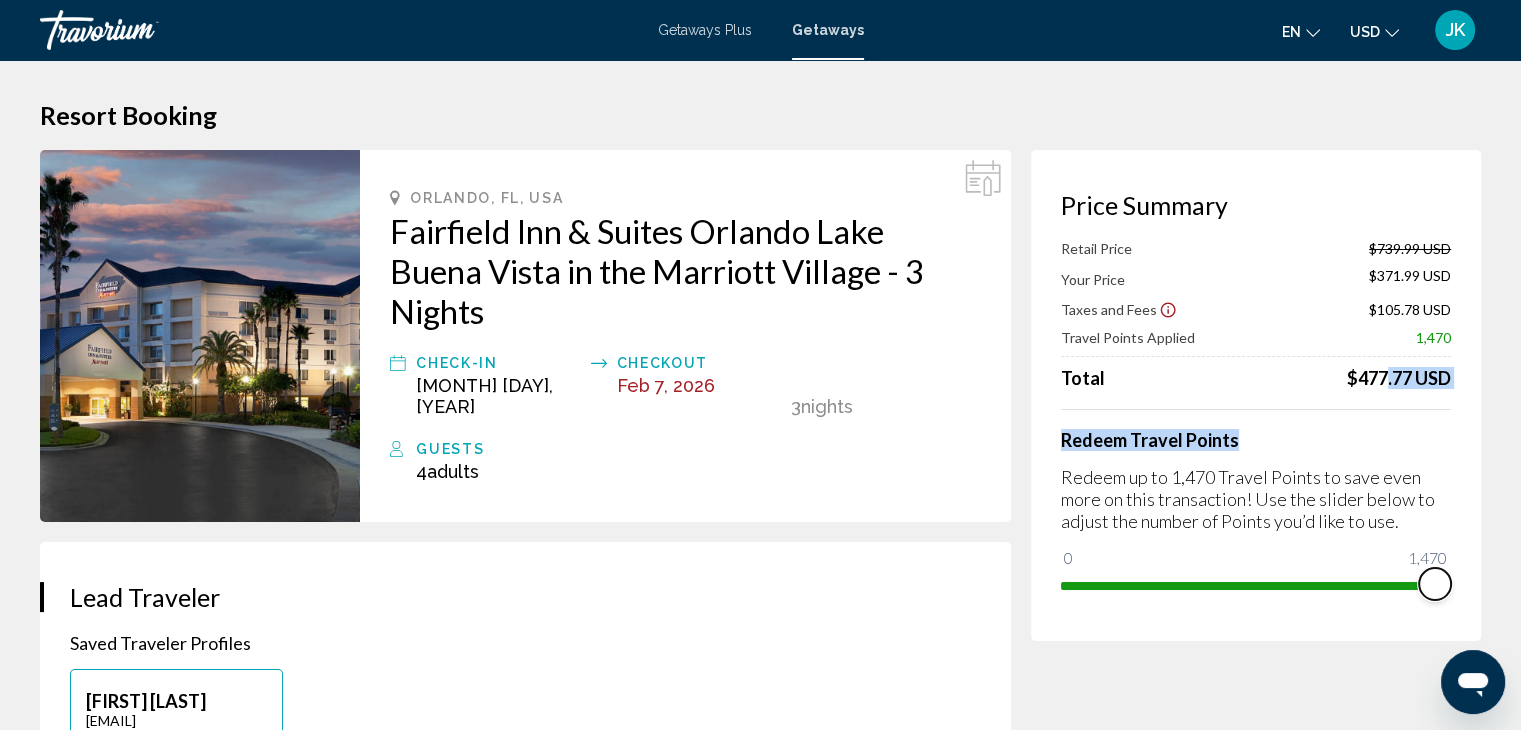 drag, startPoint x: 1257, startPoint y: 586, endPoint x: 1484, endPoint y: 597, distance: 227.26636 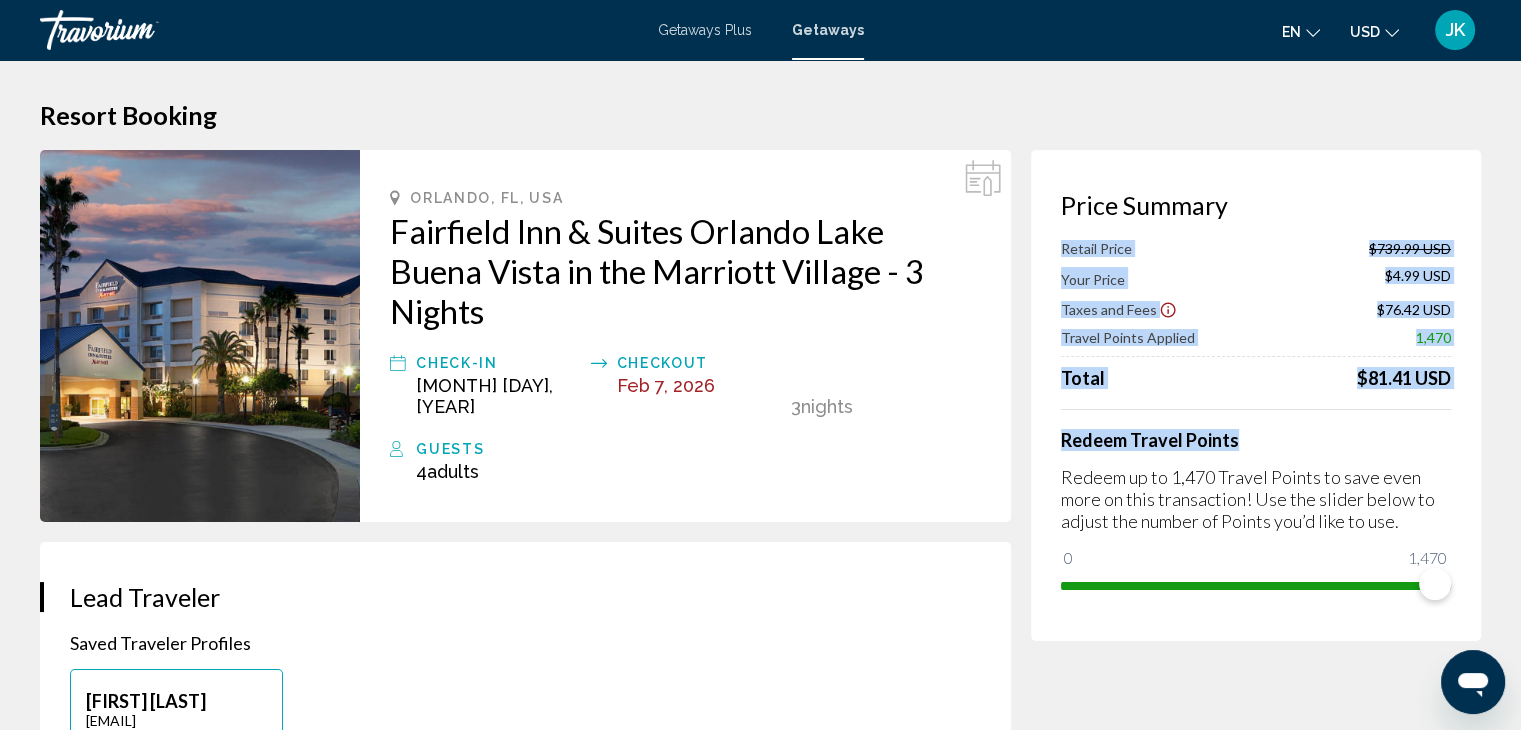 click at bounding box center [1256, 356] 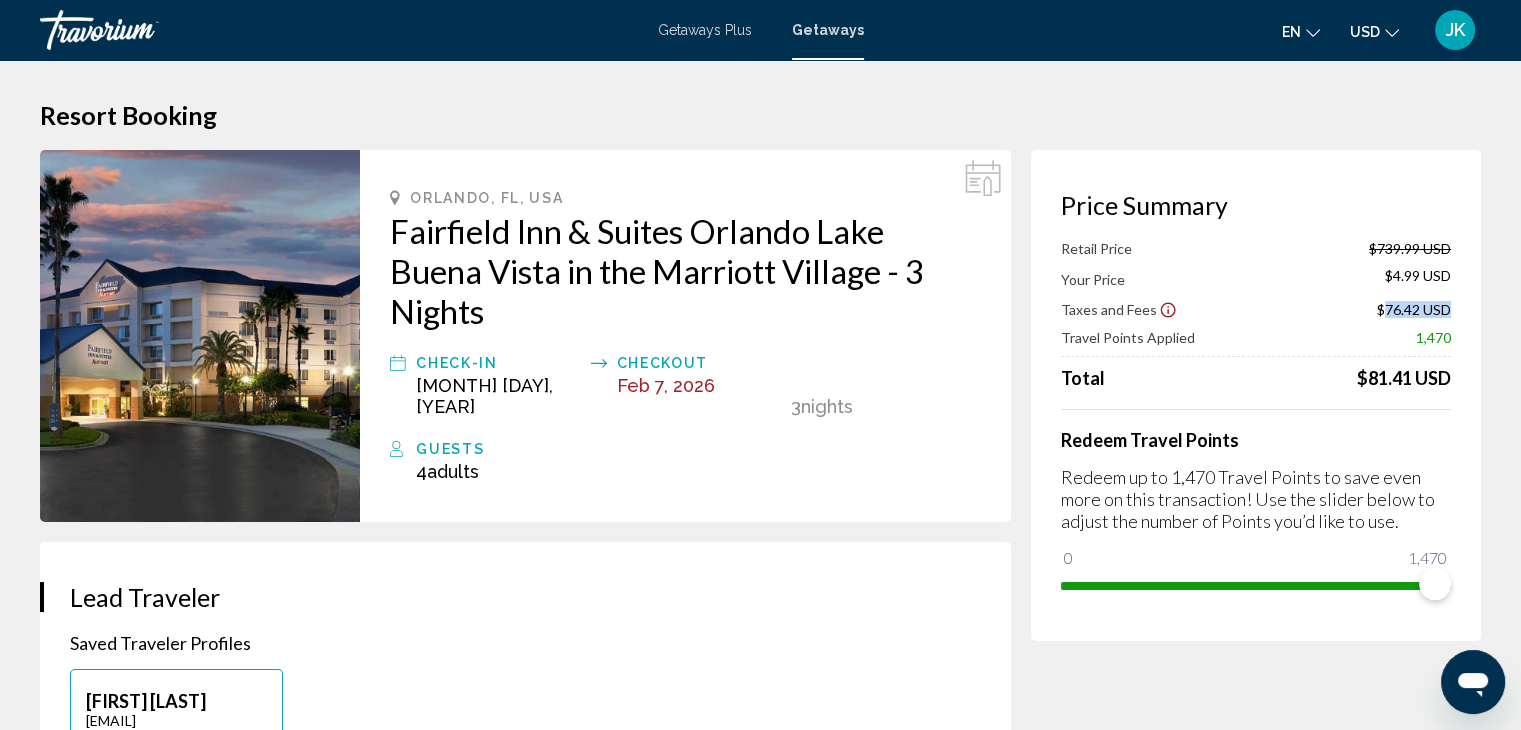 drag, startPoint x: 1382, startPoint y: 313, endPoint x: 1458, endPoint y: 318, distance: 76.1643 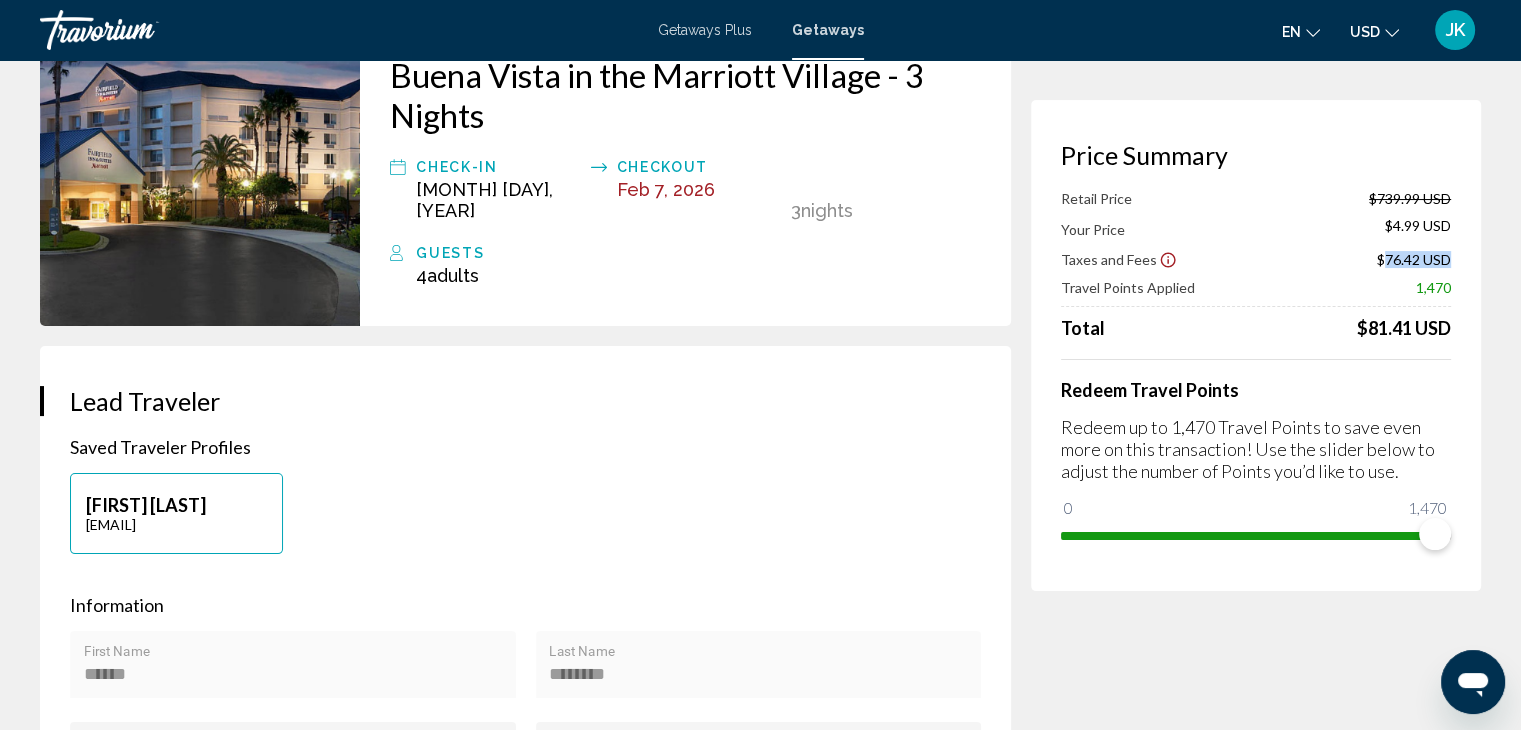 scroll, scrollTop: 200, scrollLeft: 0, axis: vertical 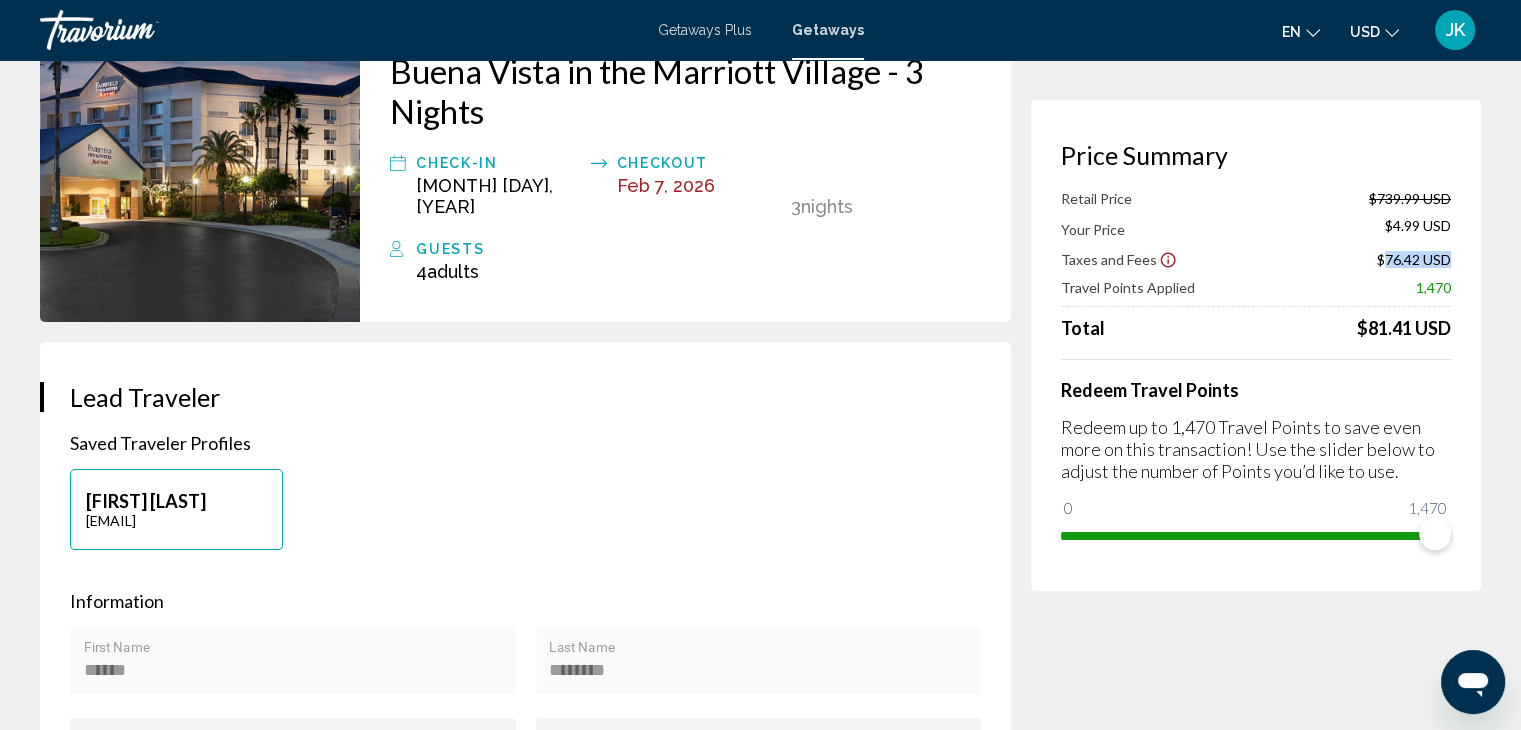 drag, startPoint x: 373, startPoint y: 504, endPoint x: 70, endPoint y: 441, distance: 309.48022 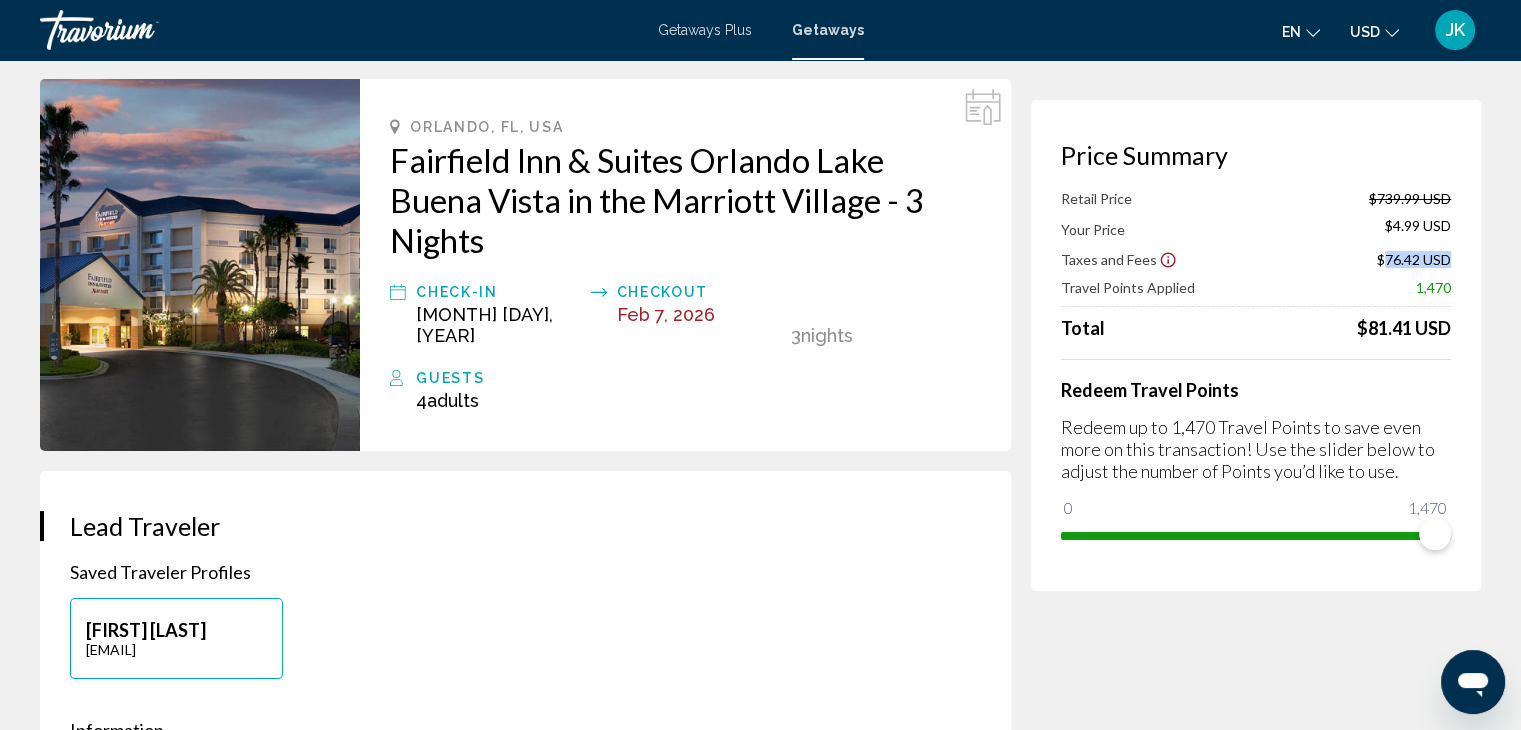 scroll, scrollTop: 0, scrollLeft: 0, axis: both 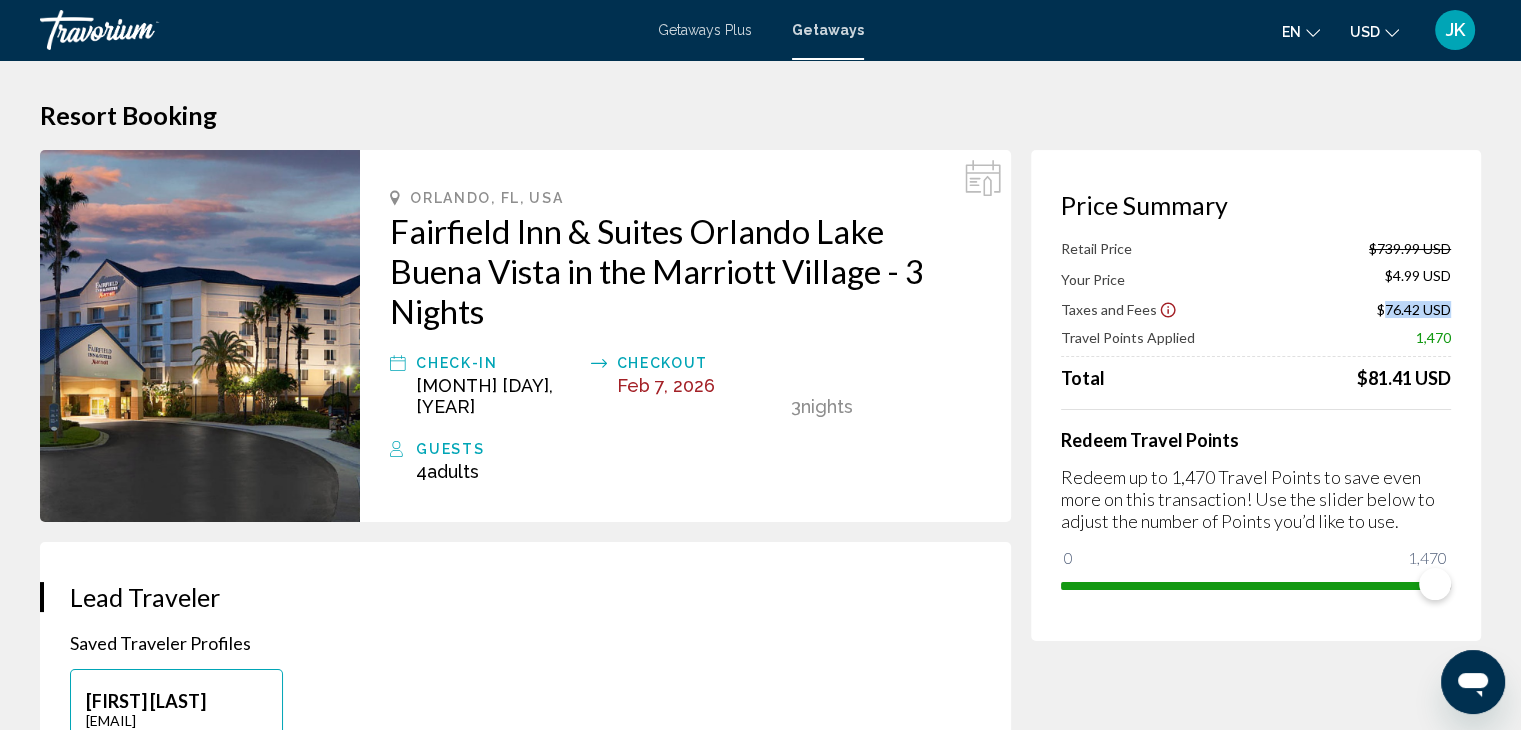 click on "**********" at bounding box center [525, 942] 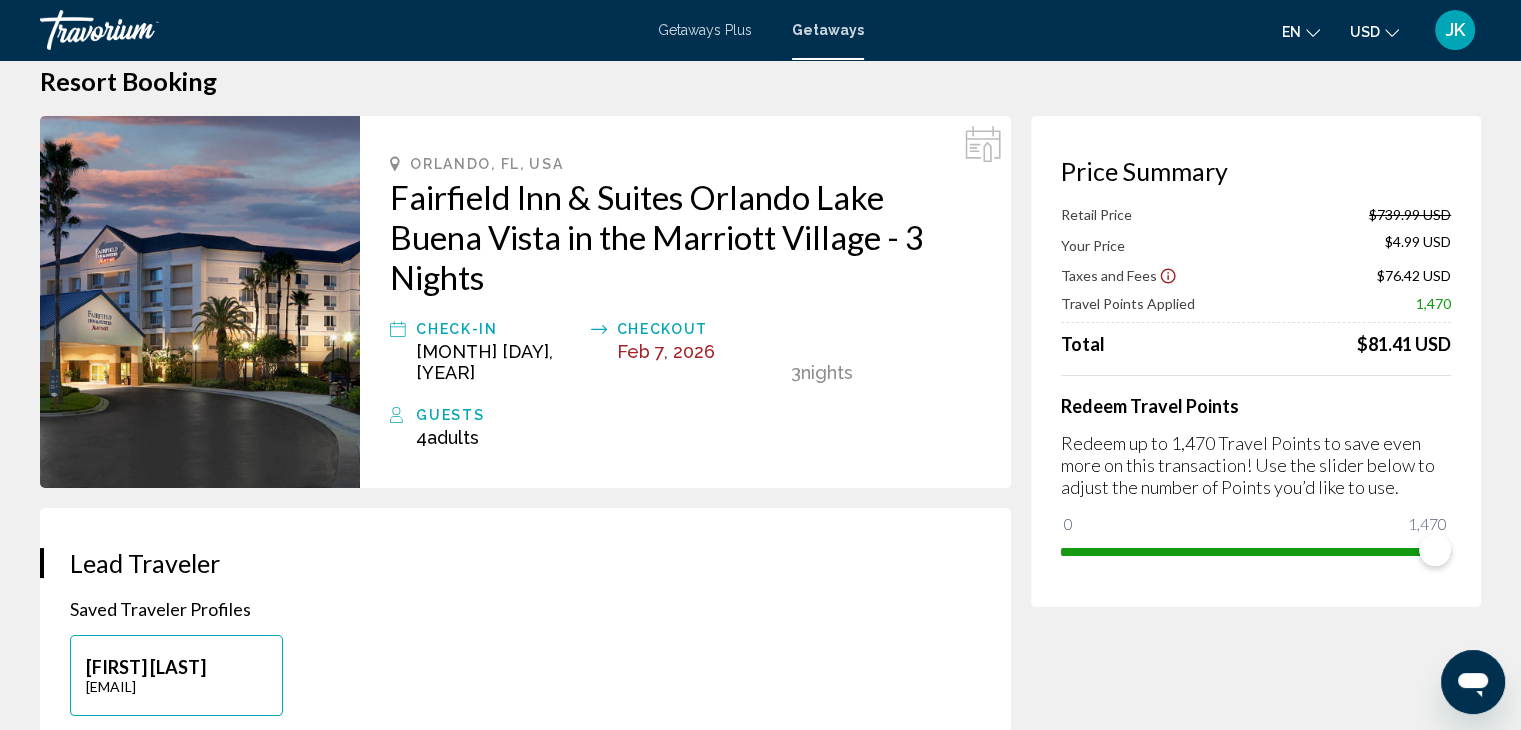 scroll, scrollTop: 0, scrollLeft: 0, axis: both 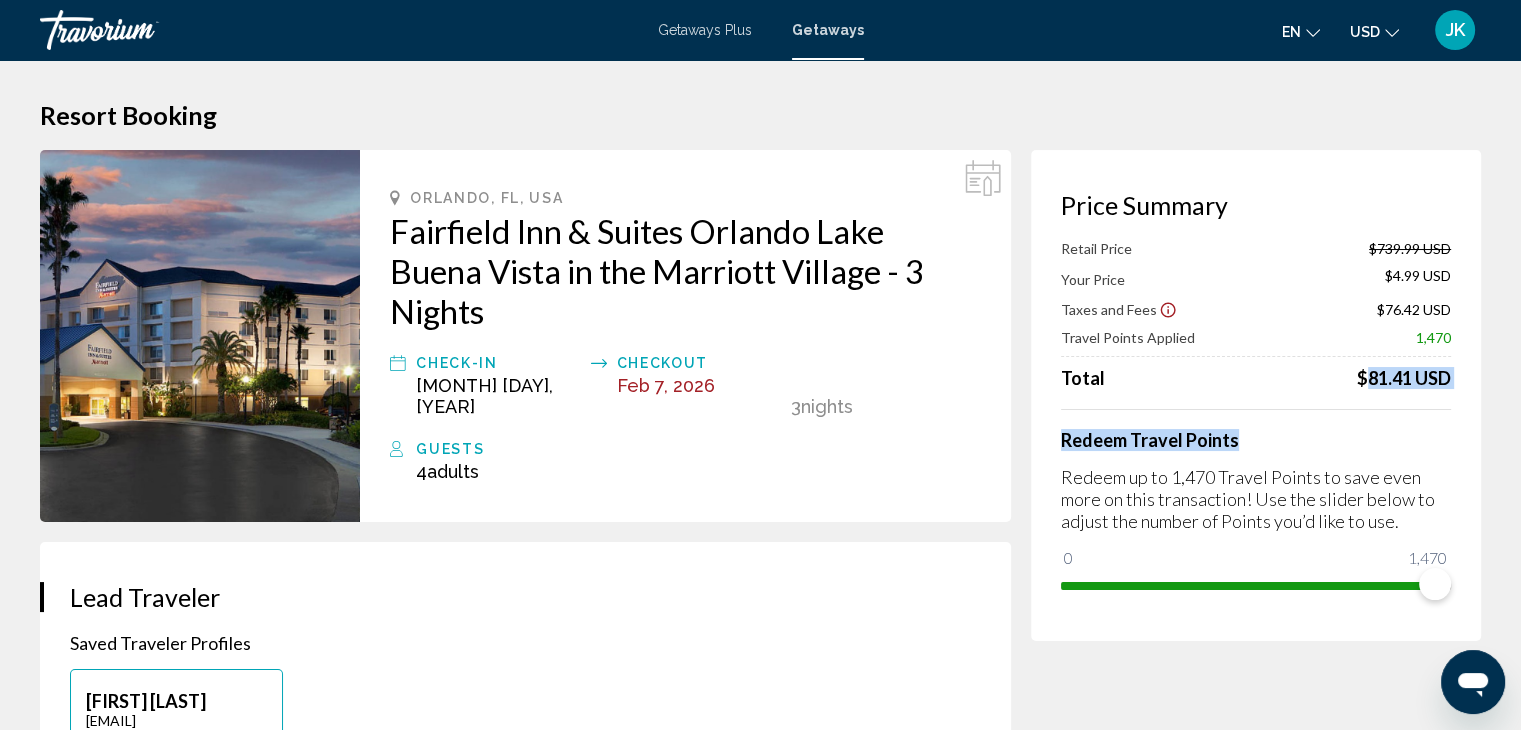 drag, startPoint x: 1336, startPoint y: 385, endPoint x: 1428, endPoint y: 389, distance: 92.086914 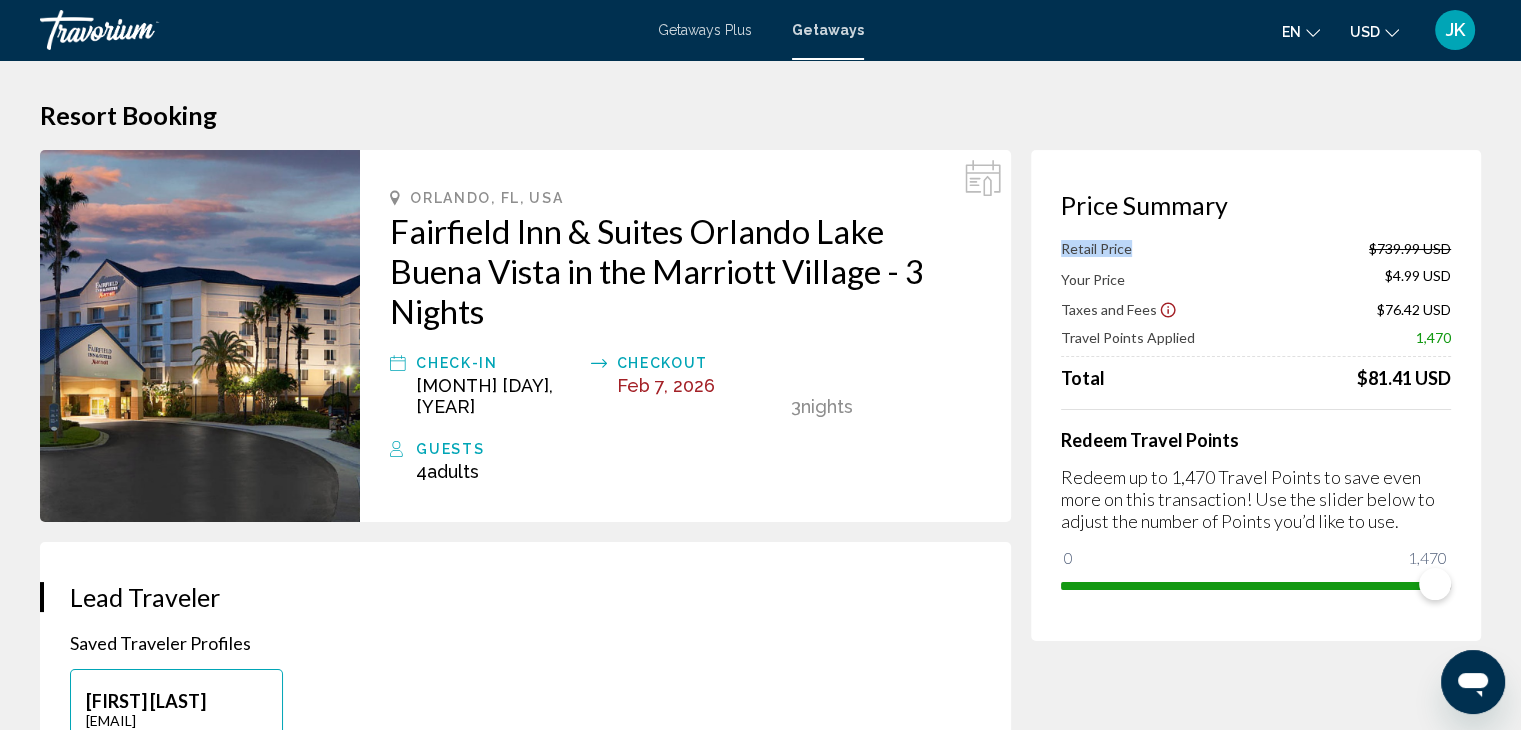 drag, startPoint x: 1364, startPoint y: 242, endPoint x: 1426, endPoint y: 237, distance: 62.201286 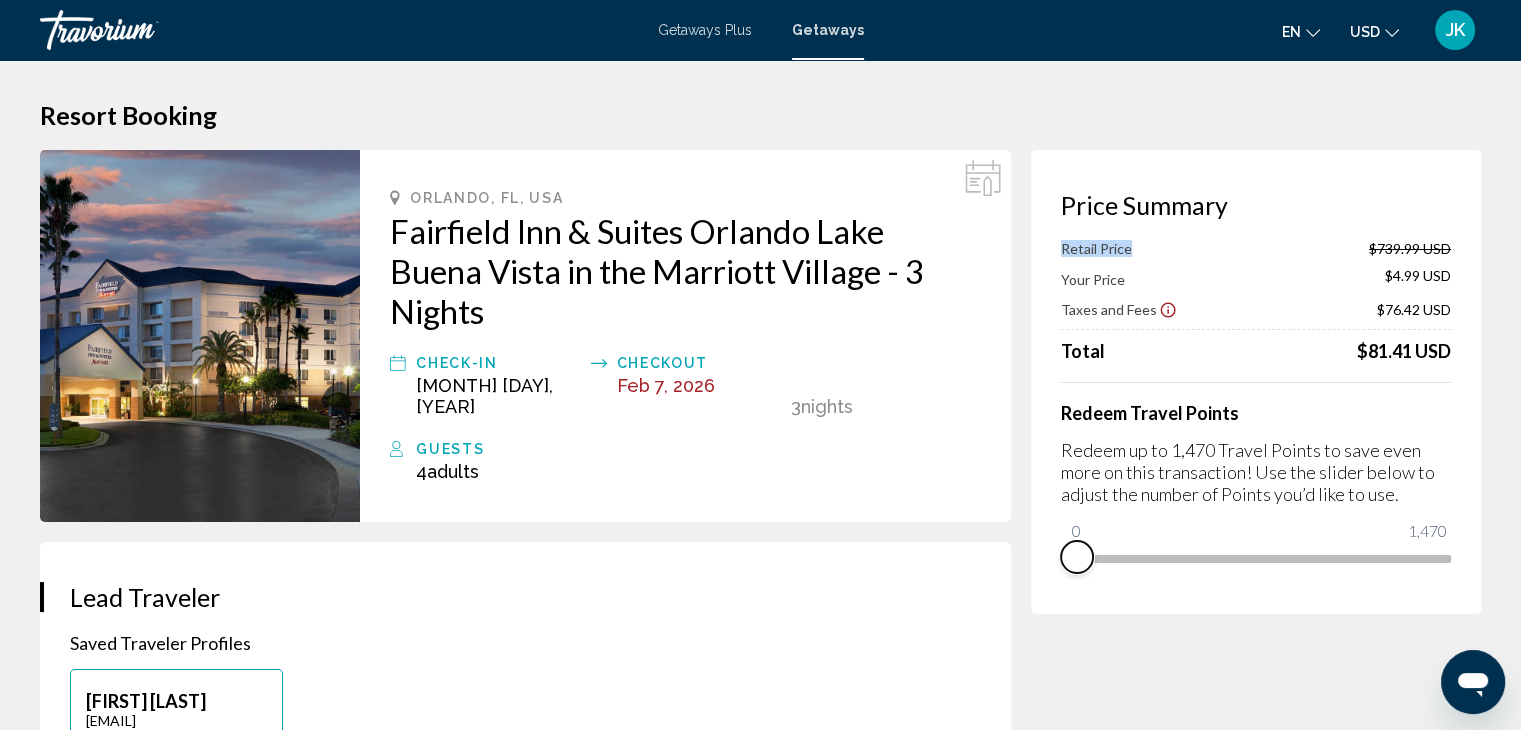 drag, startPoint x: 1436, startPoint y: 588, endPoint x: 980, endPoint y: 561, distance: 456.79865 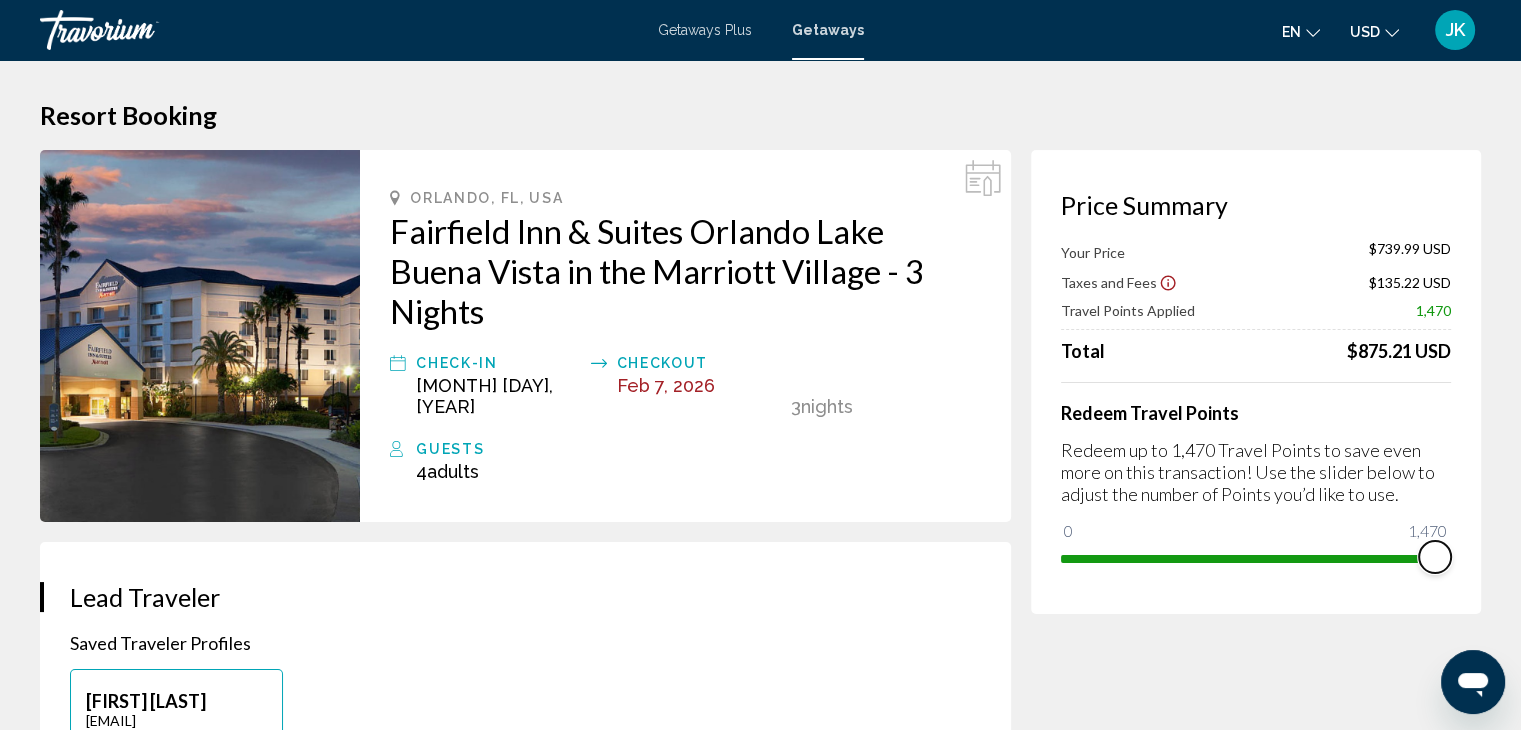 drag, startPoint x: 1075, startPoint y: 529, endPoint x: 1453, endPoint y: 510, distance: 378.4772 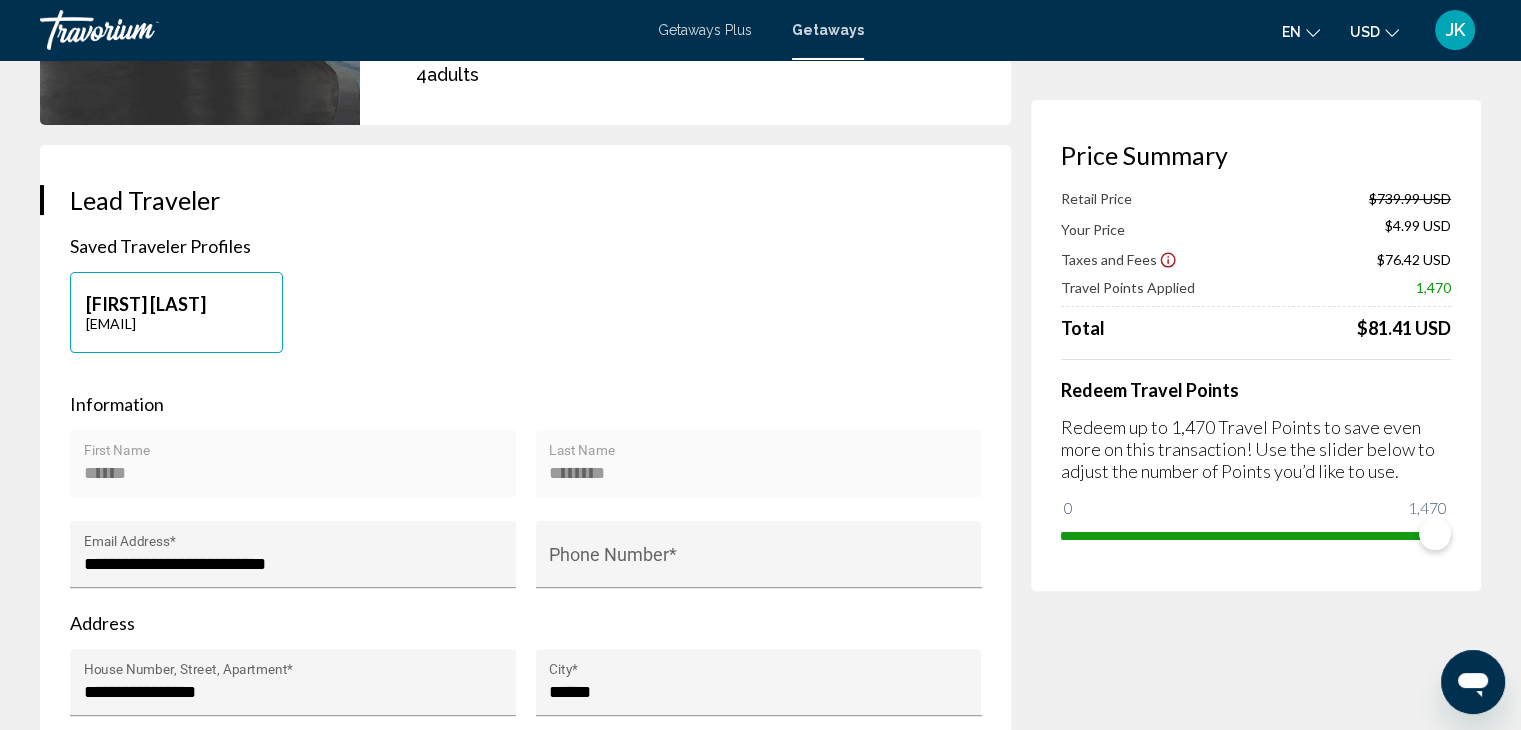 scroll, scrollTop: 0, scrollLeft: 0, axis: both 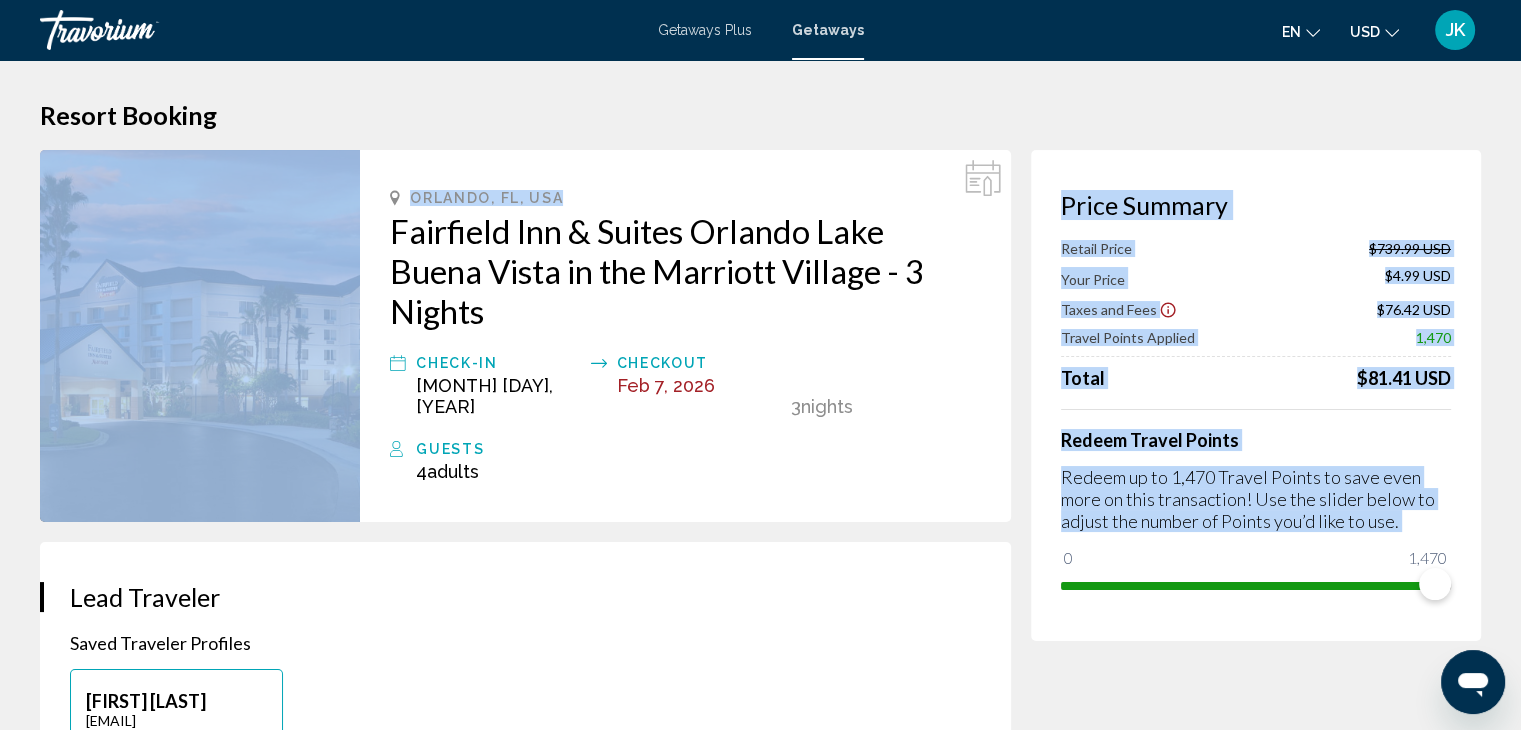 drag, startPoint x: 695, startPoint y: 171, endPoint x: 298, endPoint y: -87, distance: 473.46912 